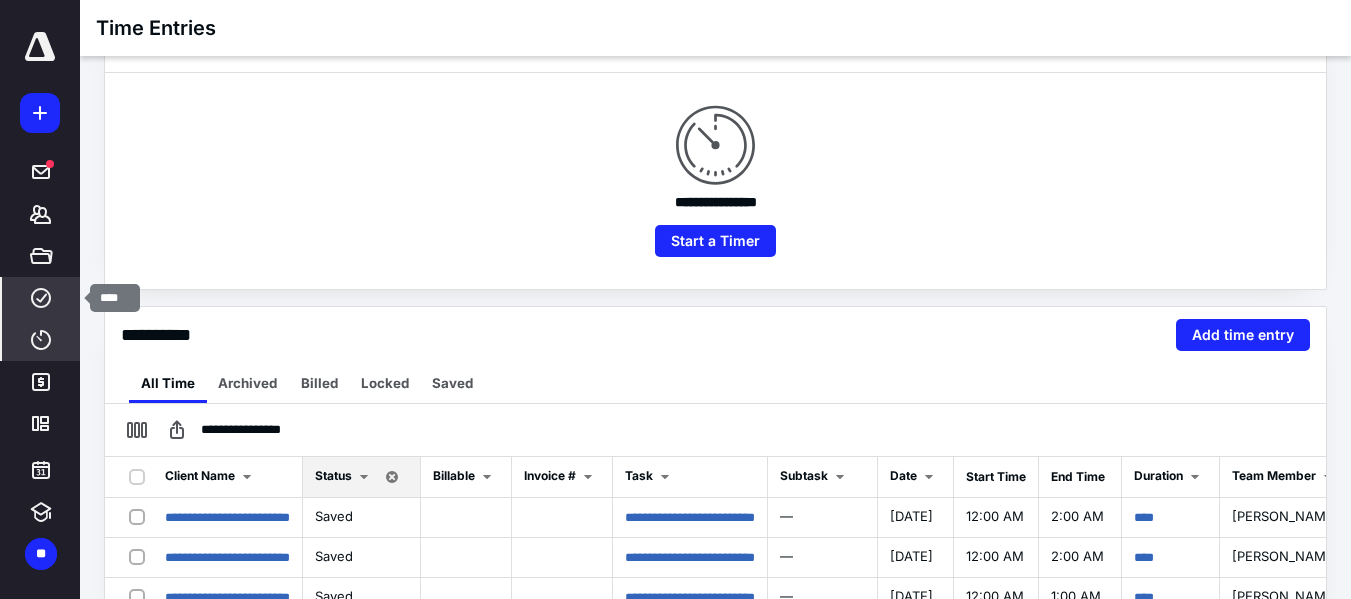 scroll, scrollTop: 0, scrollLeft: 0, axis: both 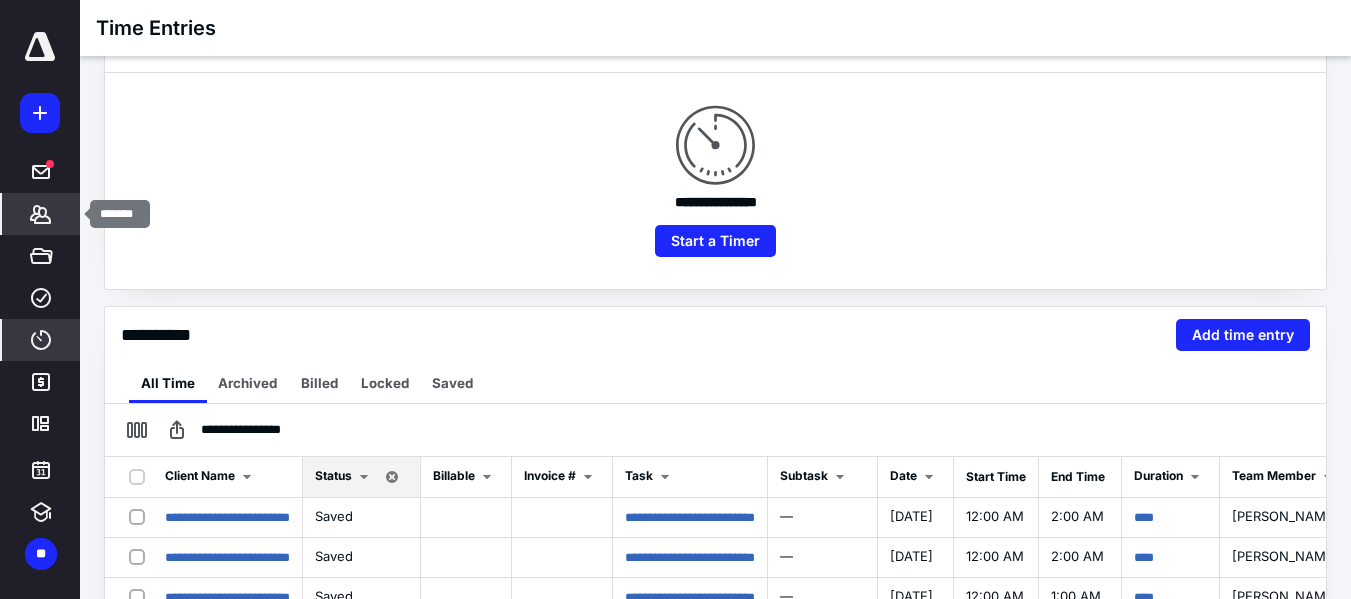 click on "*******" at bounding box center [41, 214] 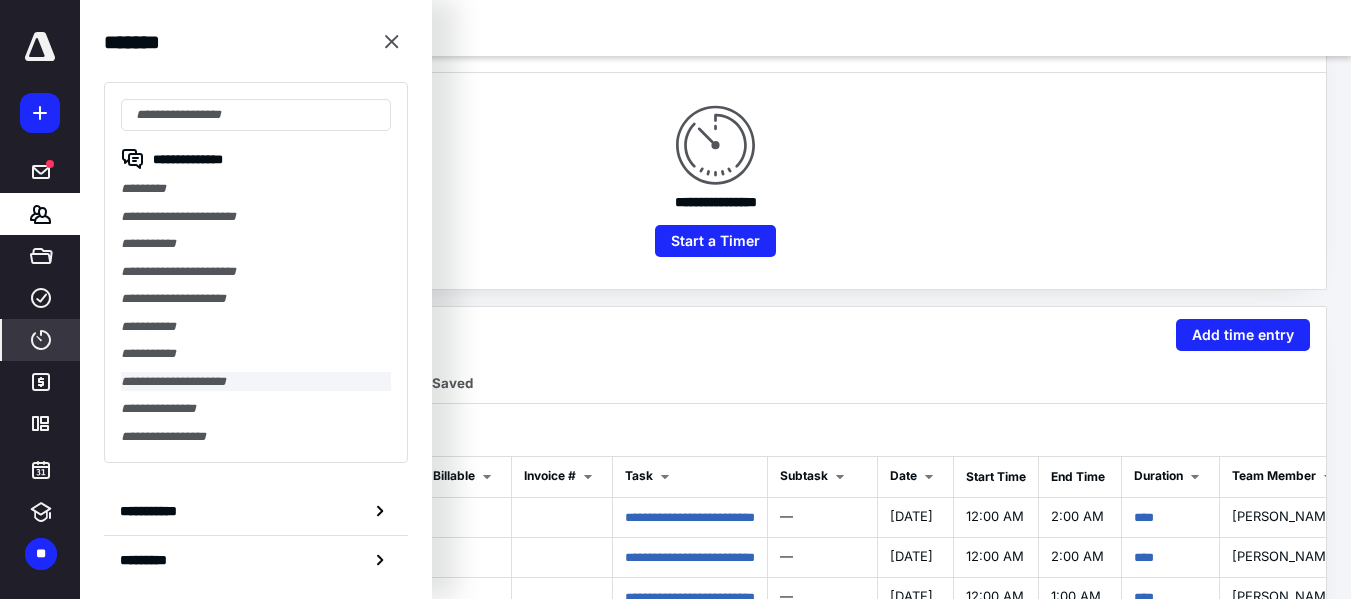 click on "**********" at bounding box center [256, 382] 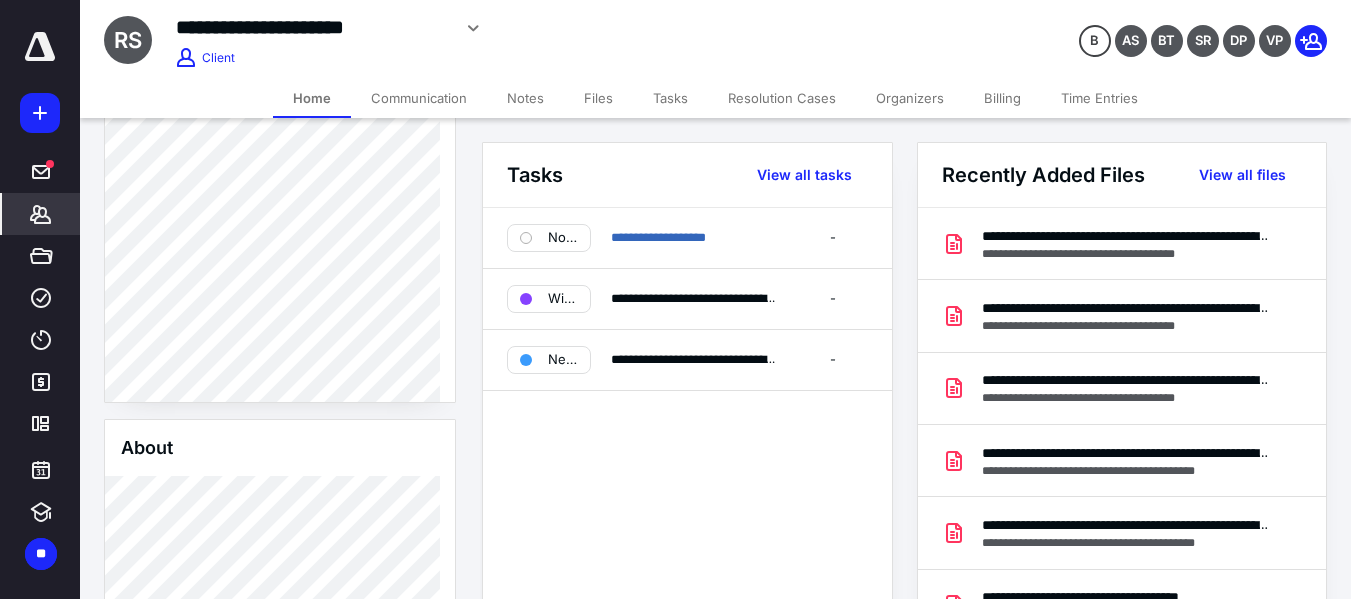 scroll, scrollTop: 249, scrollLeft: 0, axis: vertical 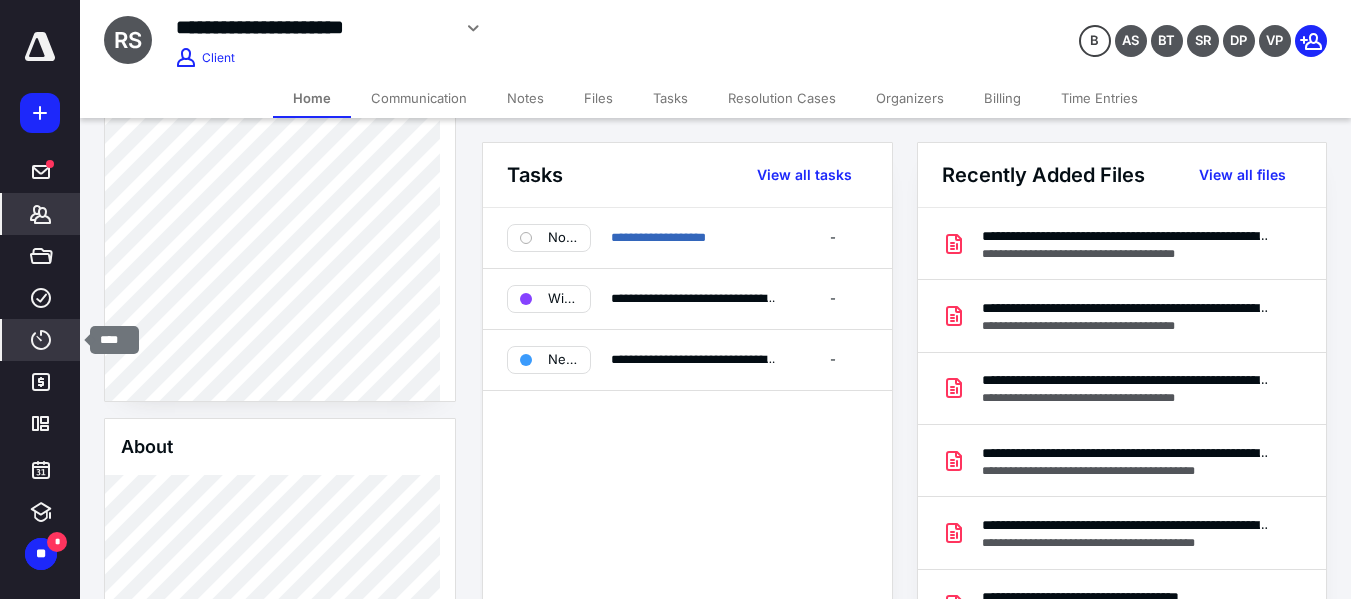 click 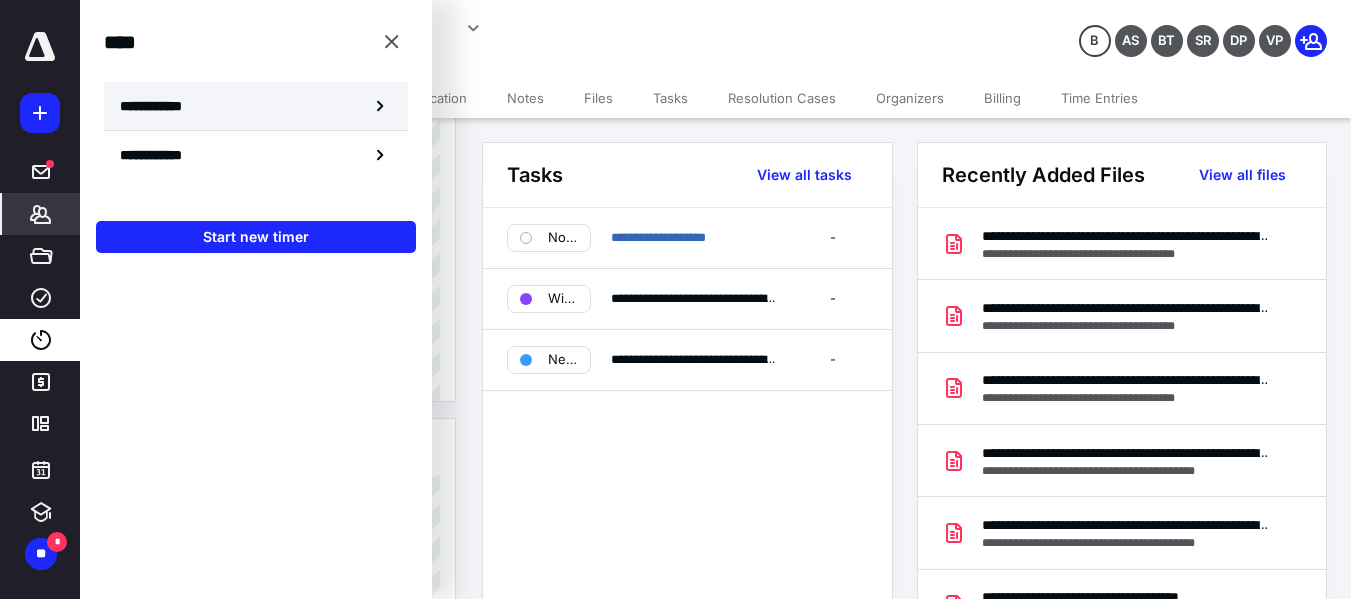 click on "**********" at bounding box center (256, 106) 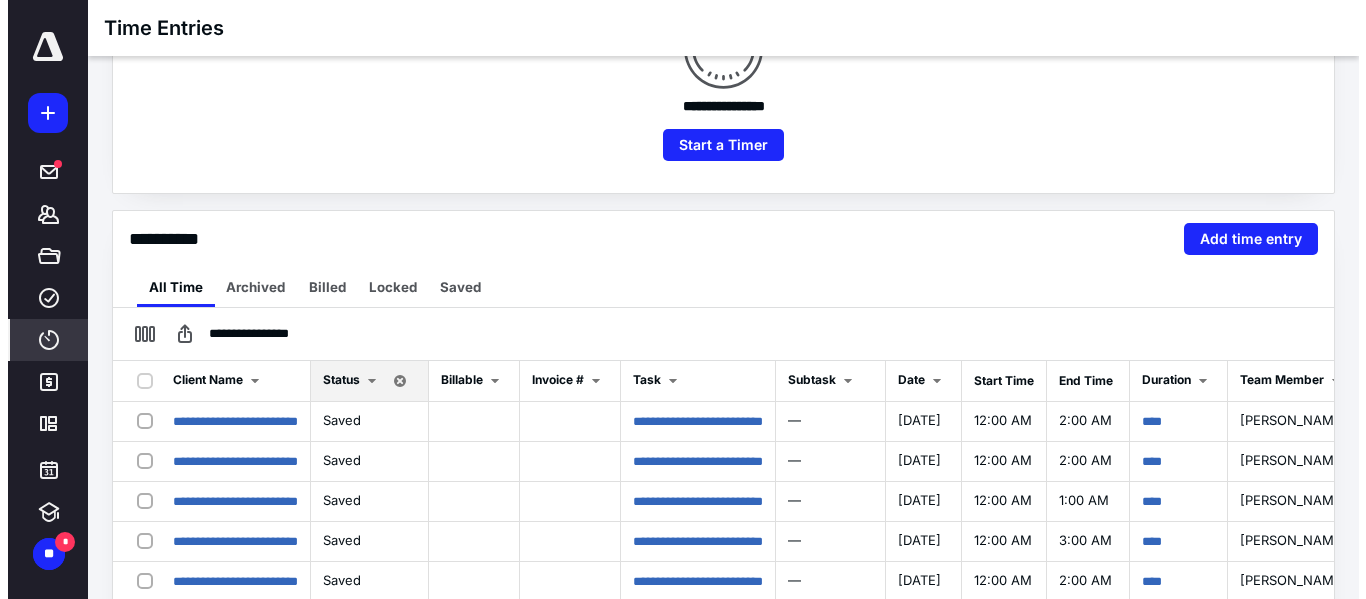 scroll, scrollTop: 290, scrollLeft: 0, axis: vertical 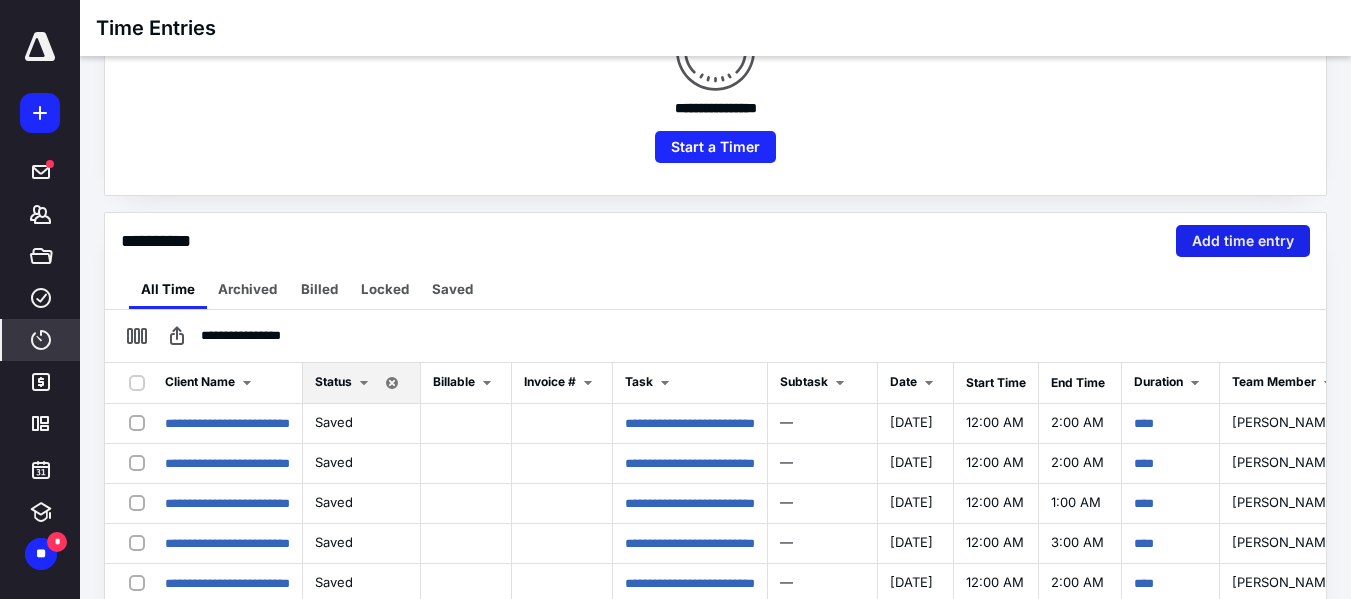 click on "Add time entry" at bounding box center (1243, 241) 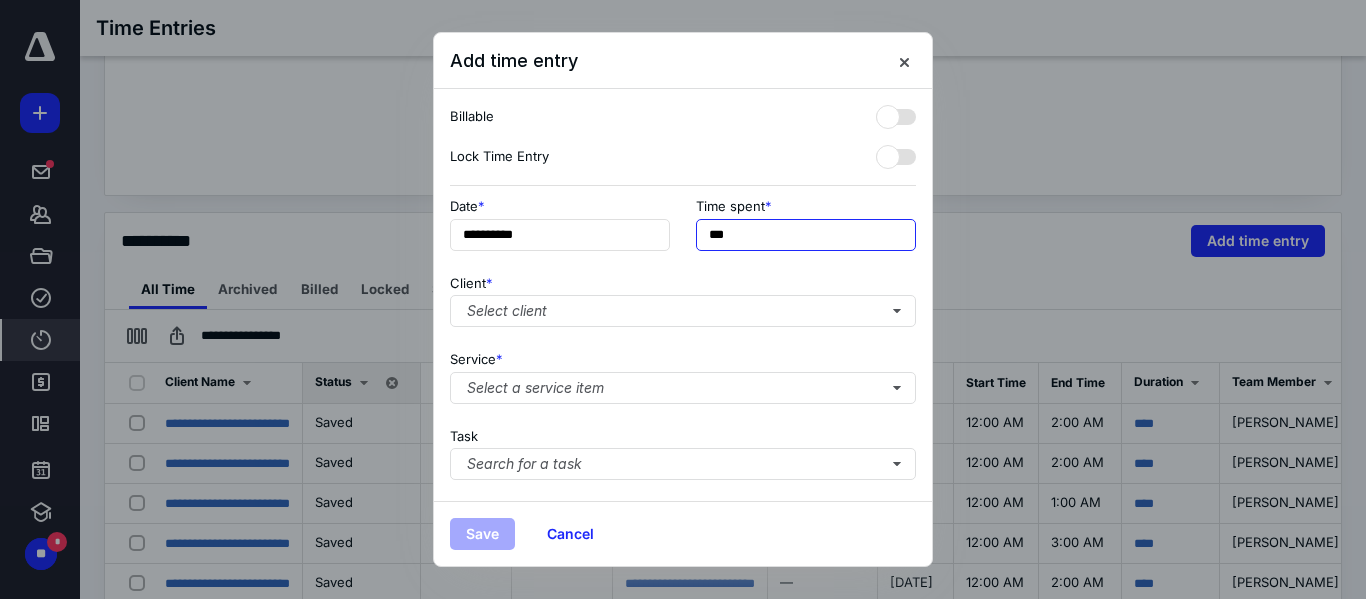 drag, startPoint x: 755, startPoint y: 239, endPoint x: 695, endPoint y: 250, distance: 61 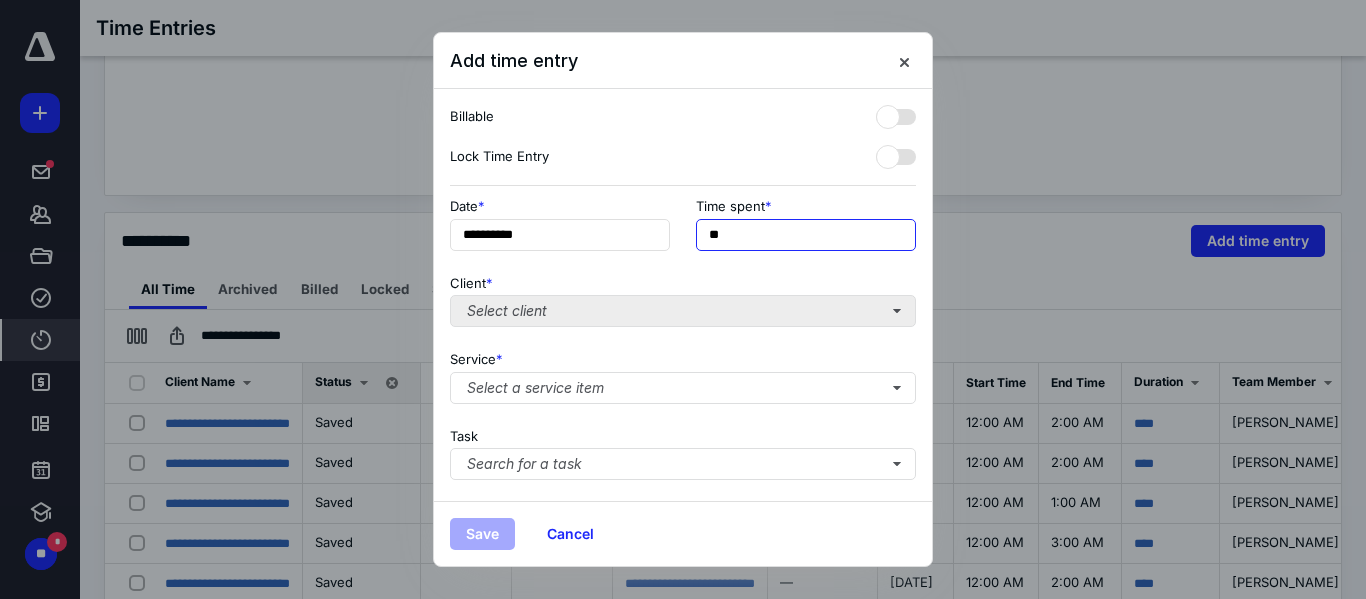 type on "**" 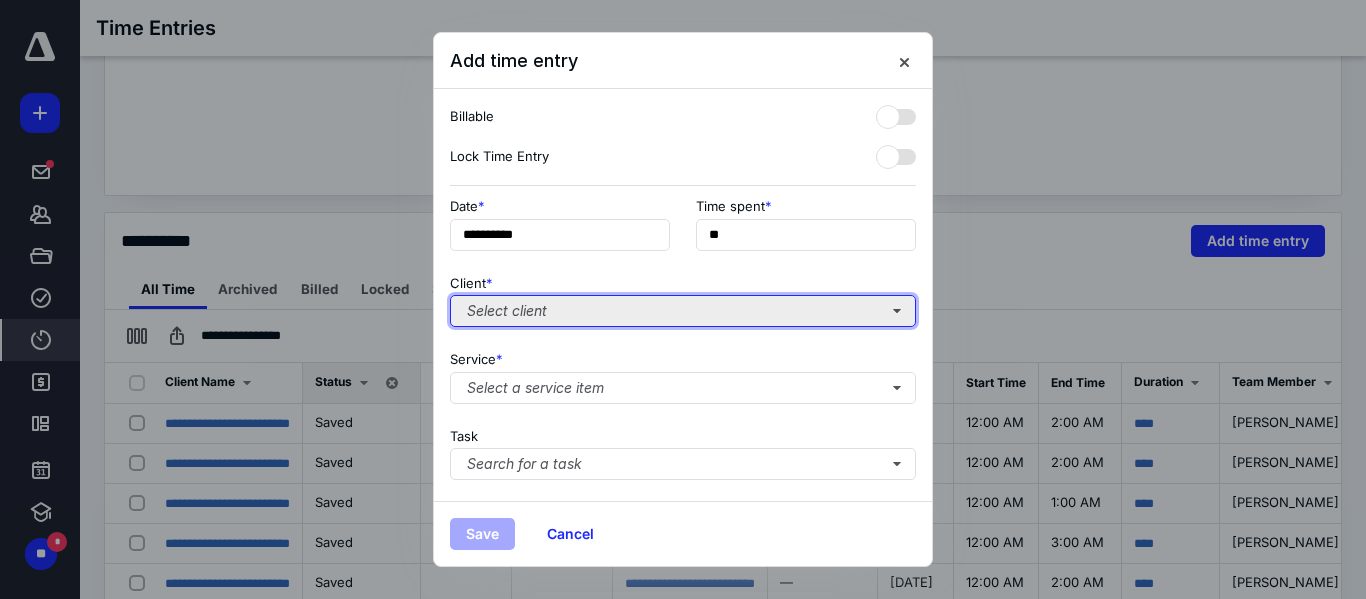click on "Select client" at bounding box center (683, 311) 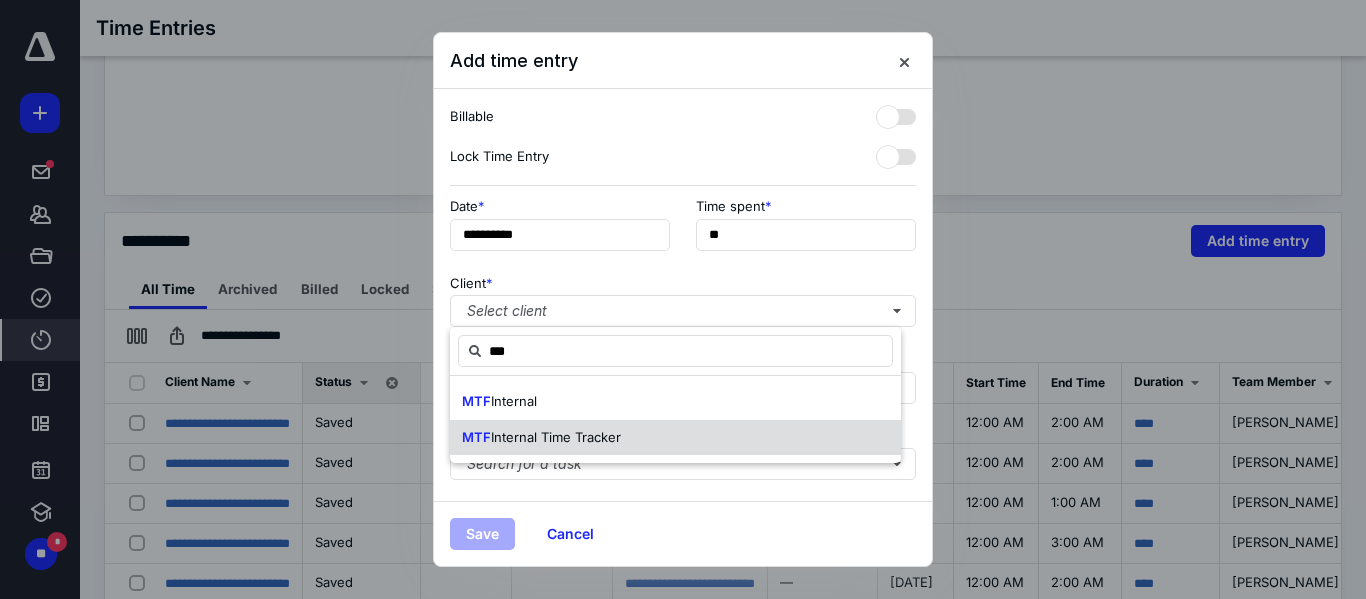 click on "MTF  Internal Time Tracker" at bounding box center (675, 438) 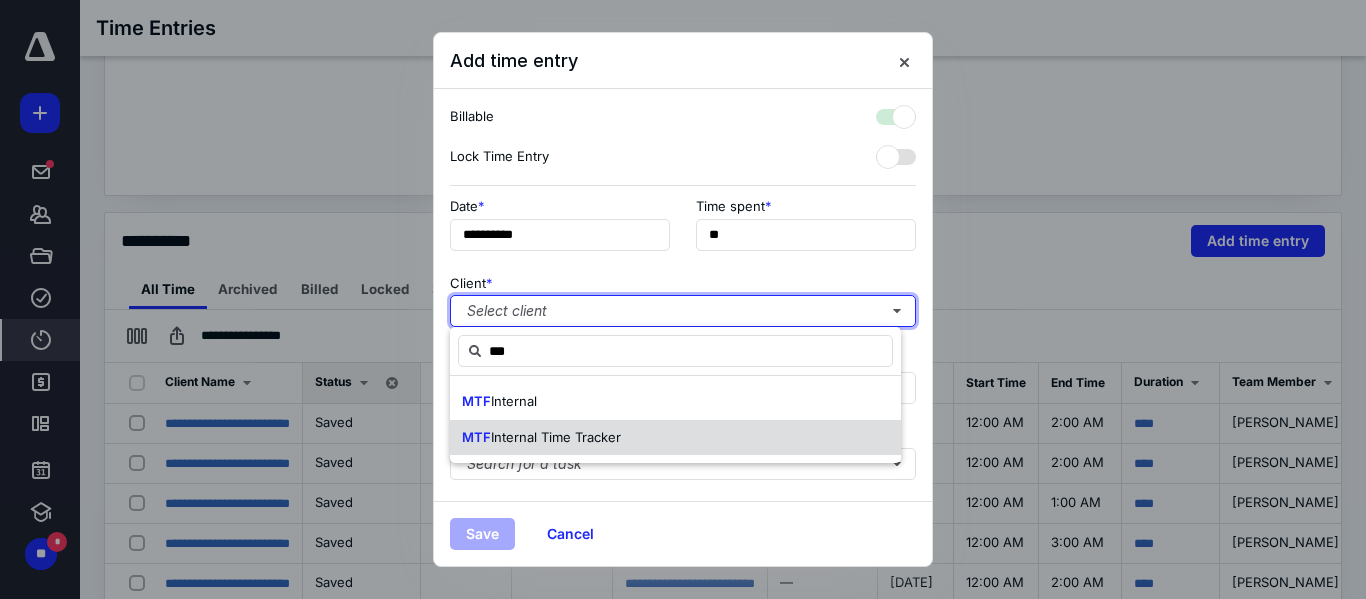 checkbox on "true" 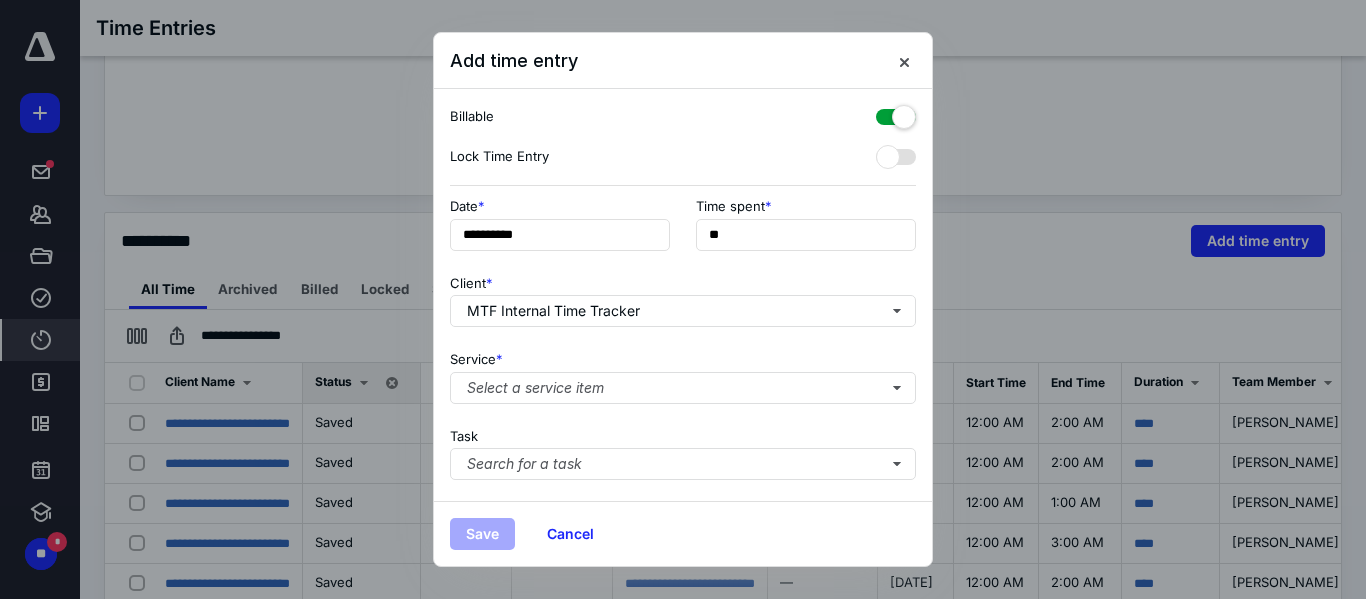 click at bounding box center [896, 113] 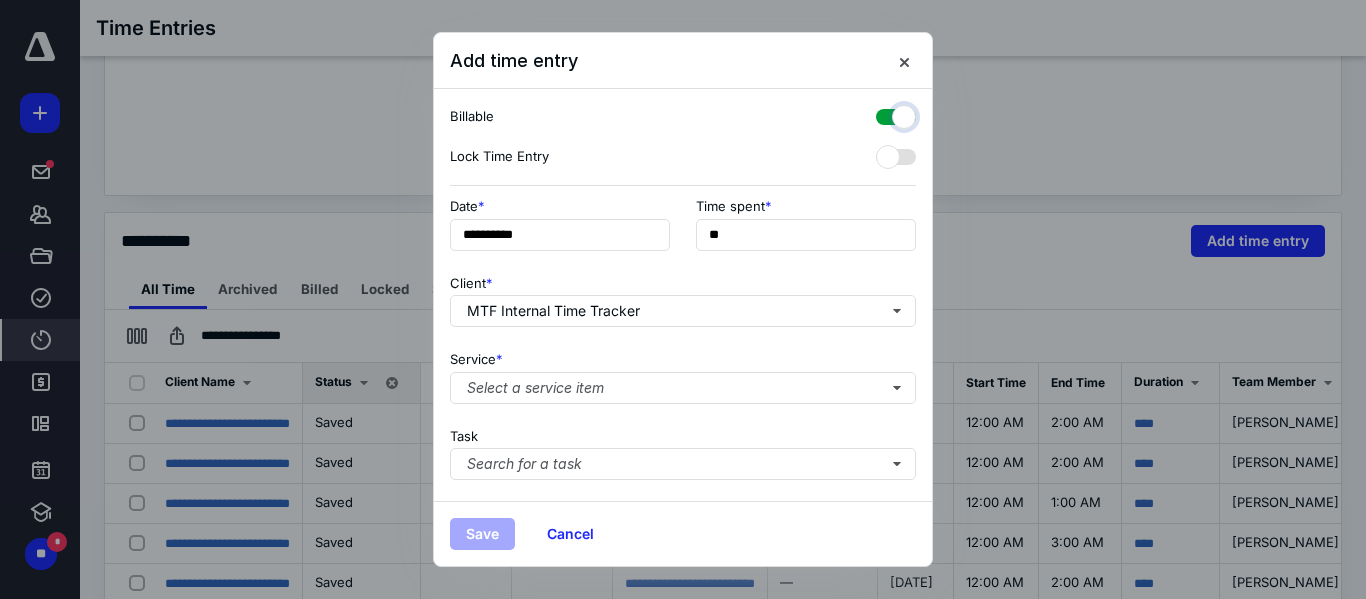 click at bounding box center (886, 114) 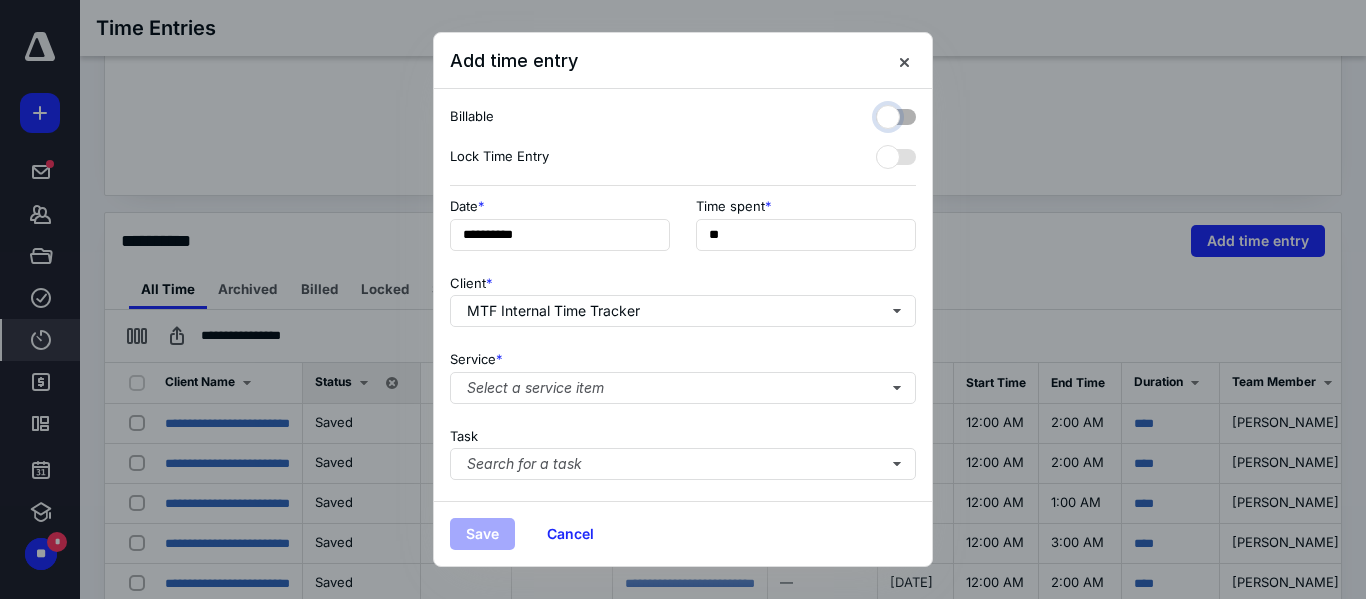 checkbox on "false" 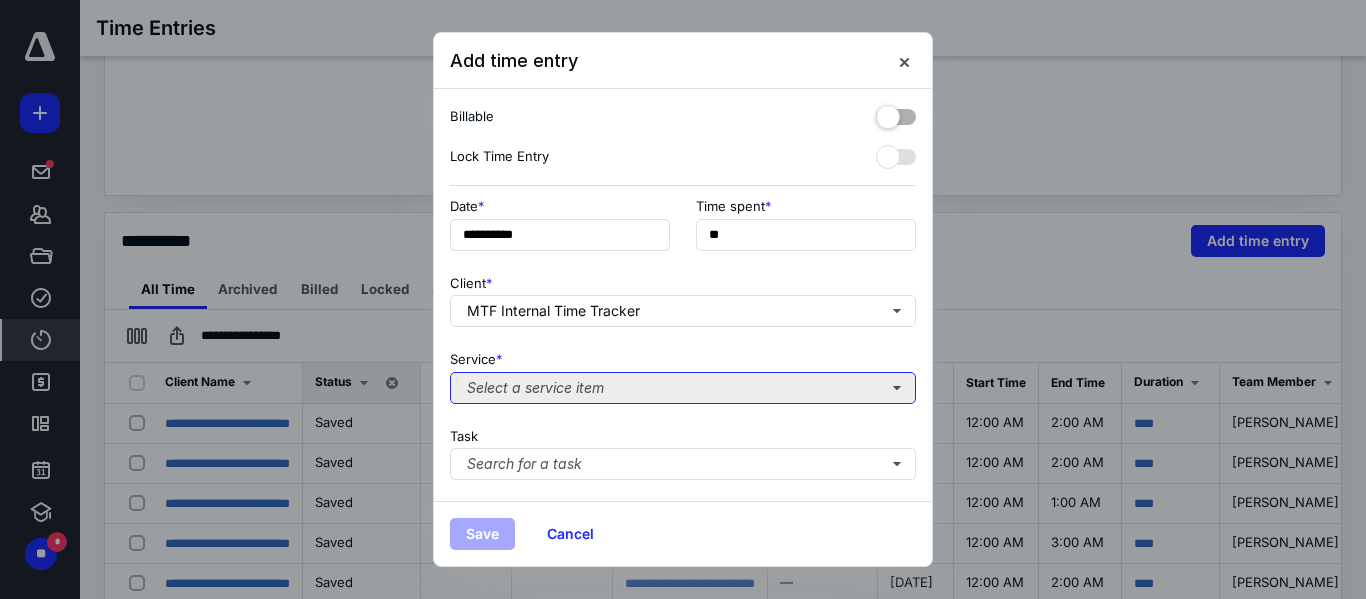 click on "Select a service item" at bounding box center (683, 388) 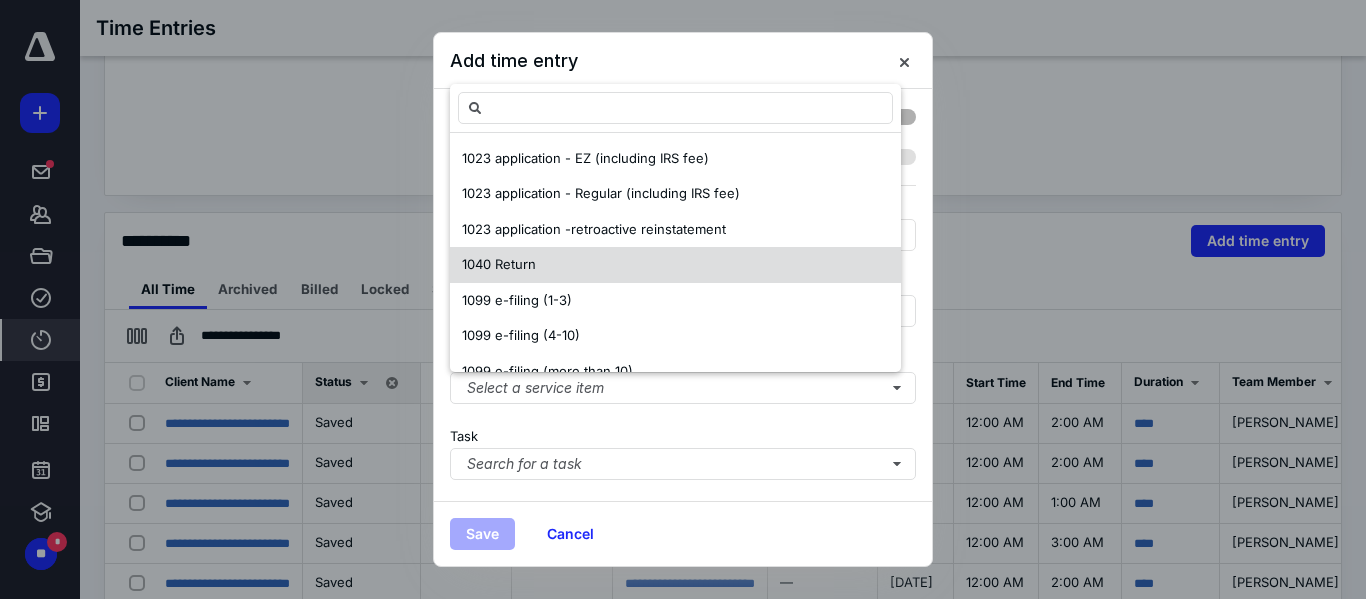 click on "1040 Return" at bounding box center [675, 265] 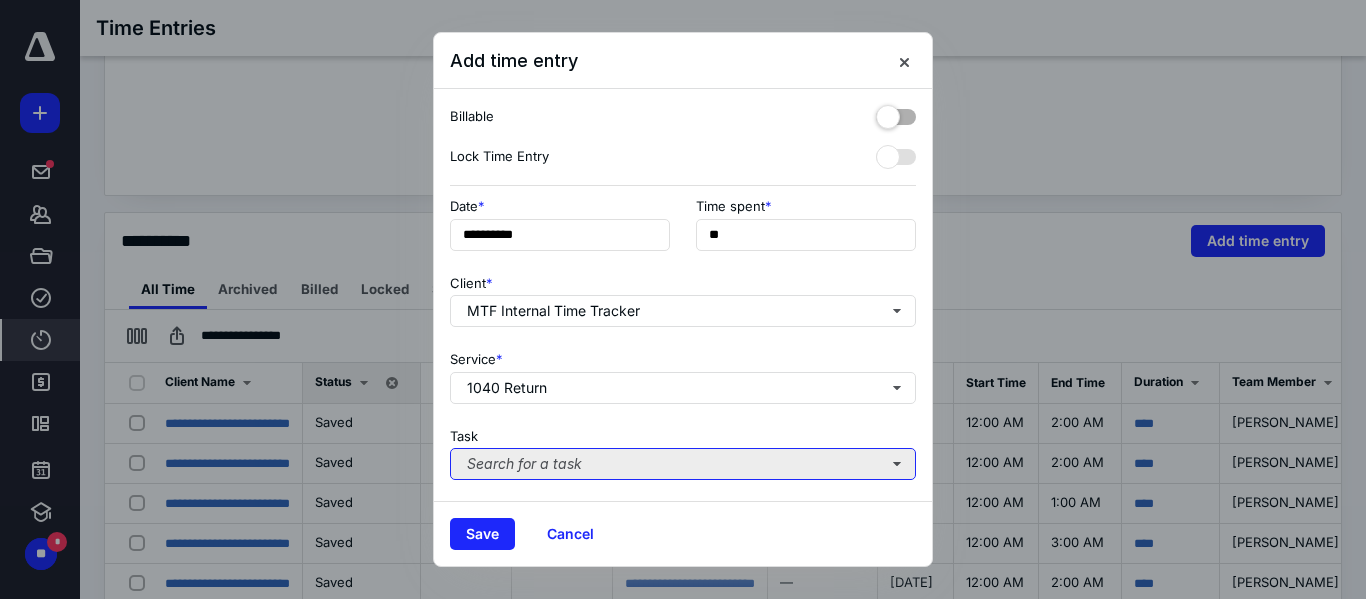 click on "Search for a task" at bounding box center [683, 464] 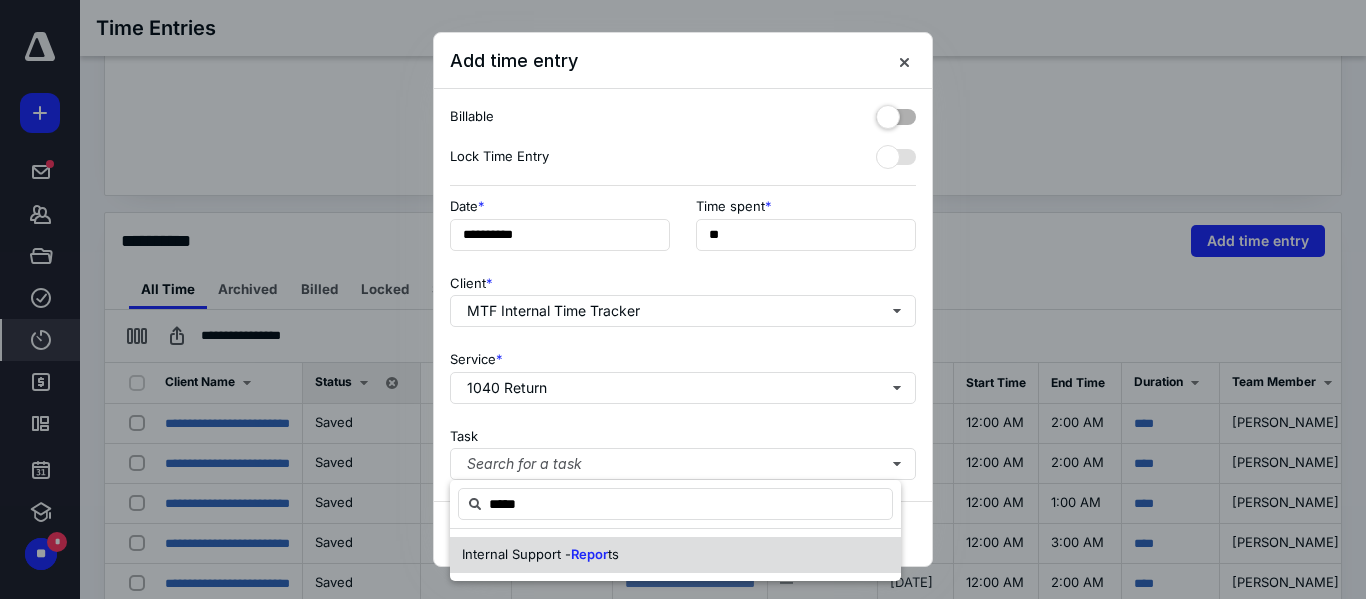 click on "Internal Support -" at bounding box center [516, 554] 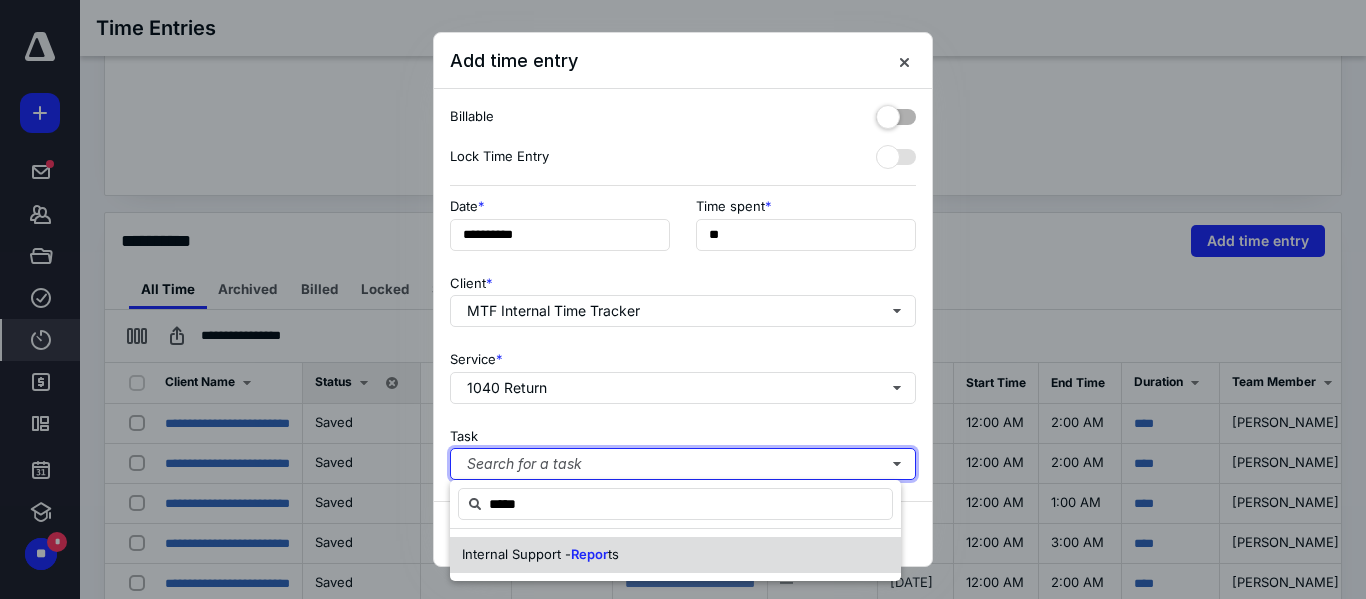 type 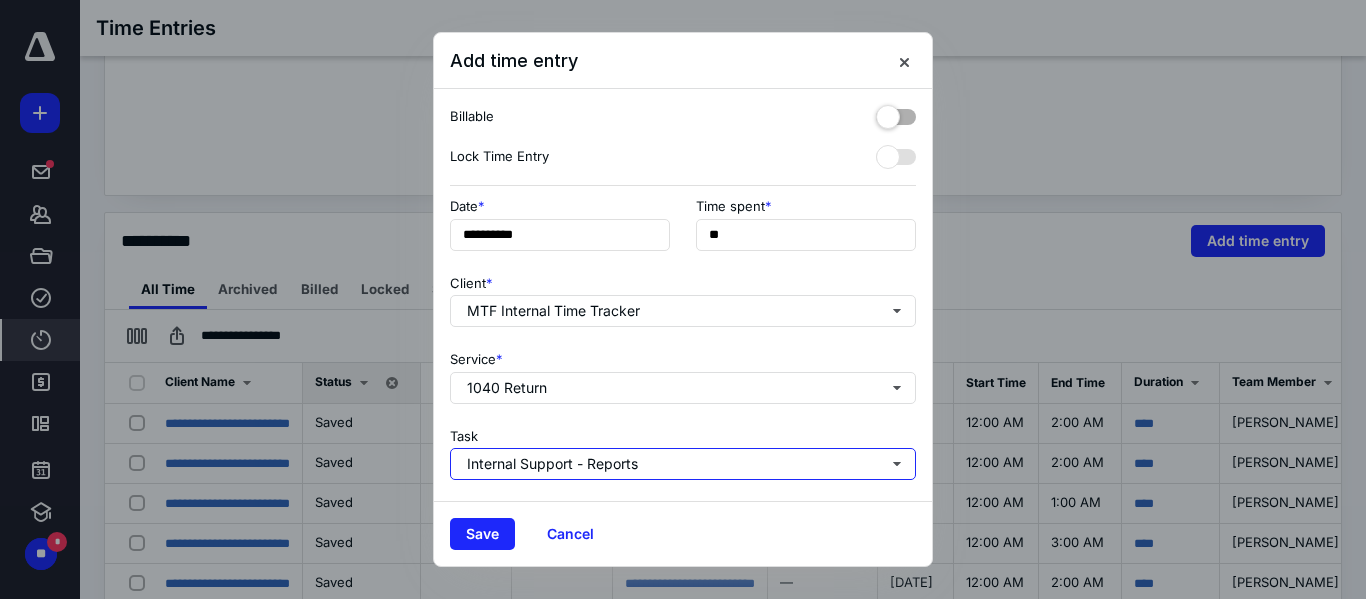 scroll, scrollTop: 303, scrollLeft: 0, axis: vertical 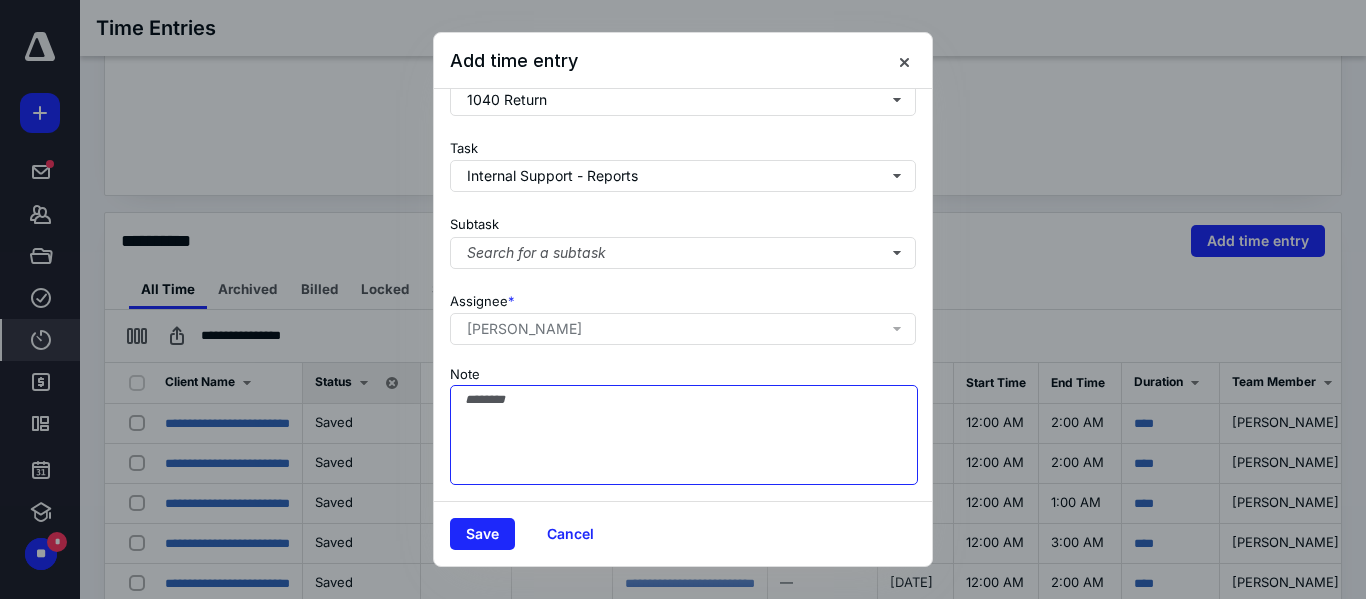 click on "Note" at bounding box center [684, 435] 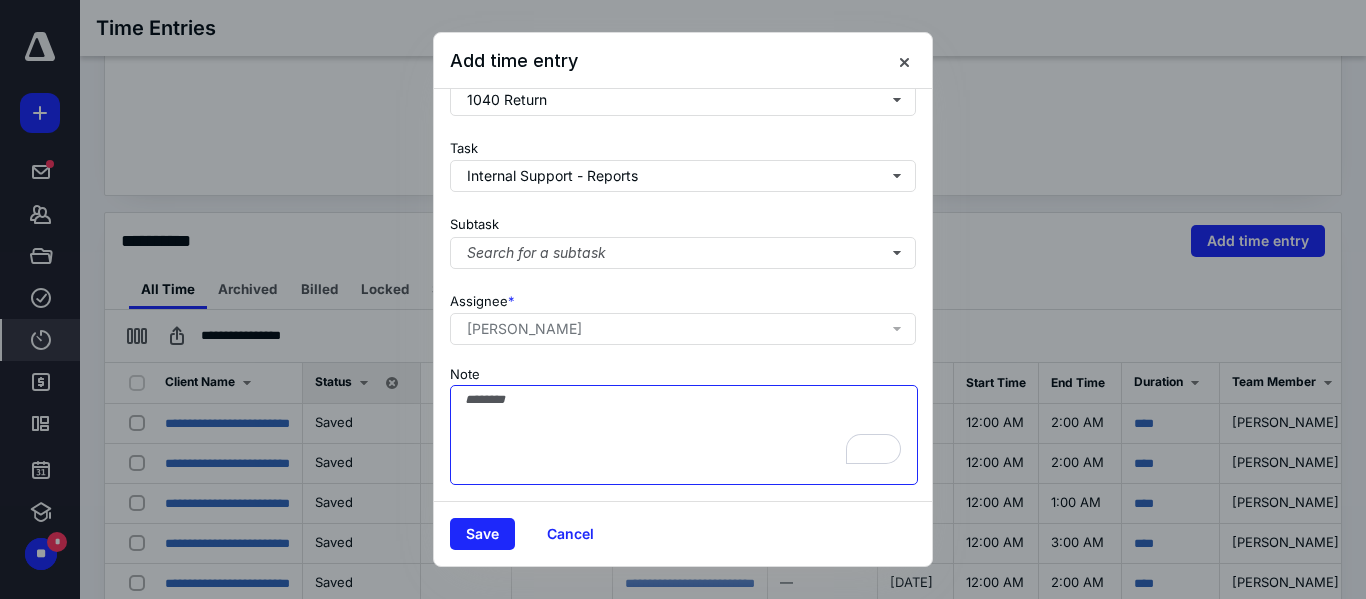 scroll, scrollTop: 303, scrollLeft: 0, axis: vertical 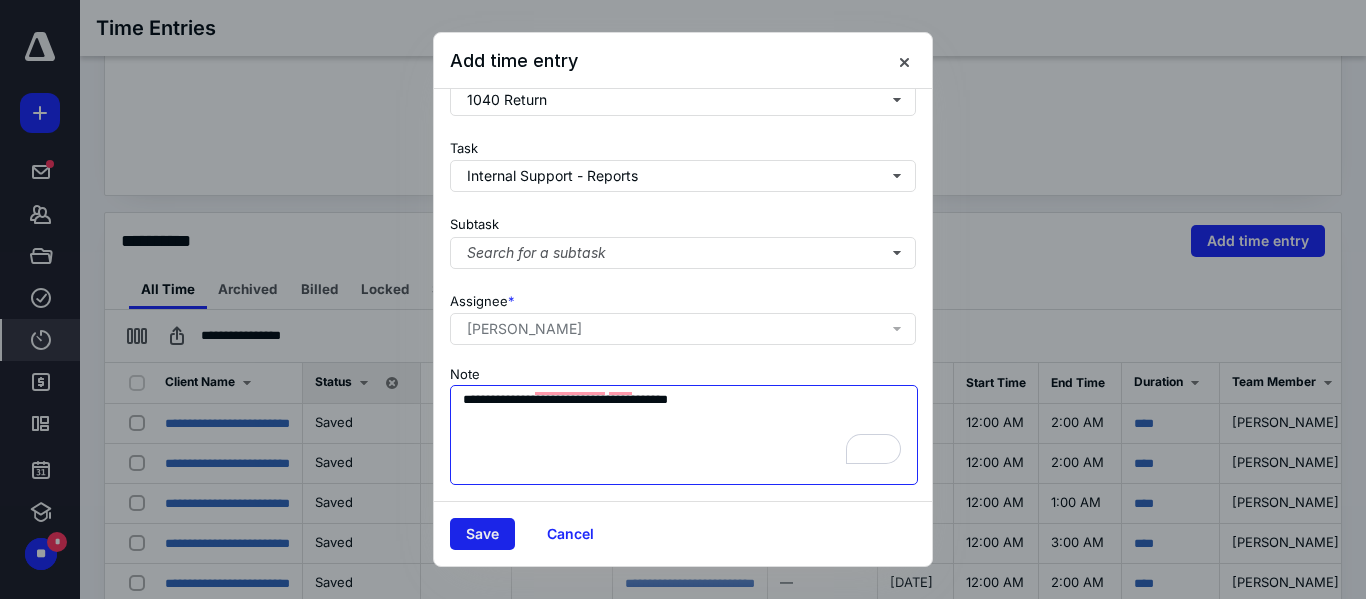 type on "**********" 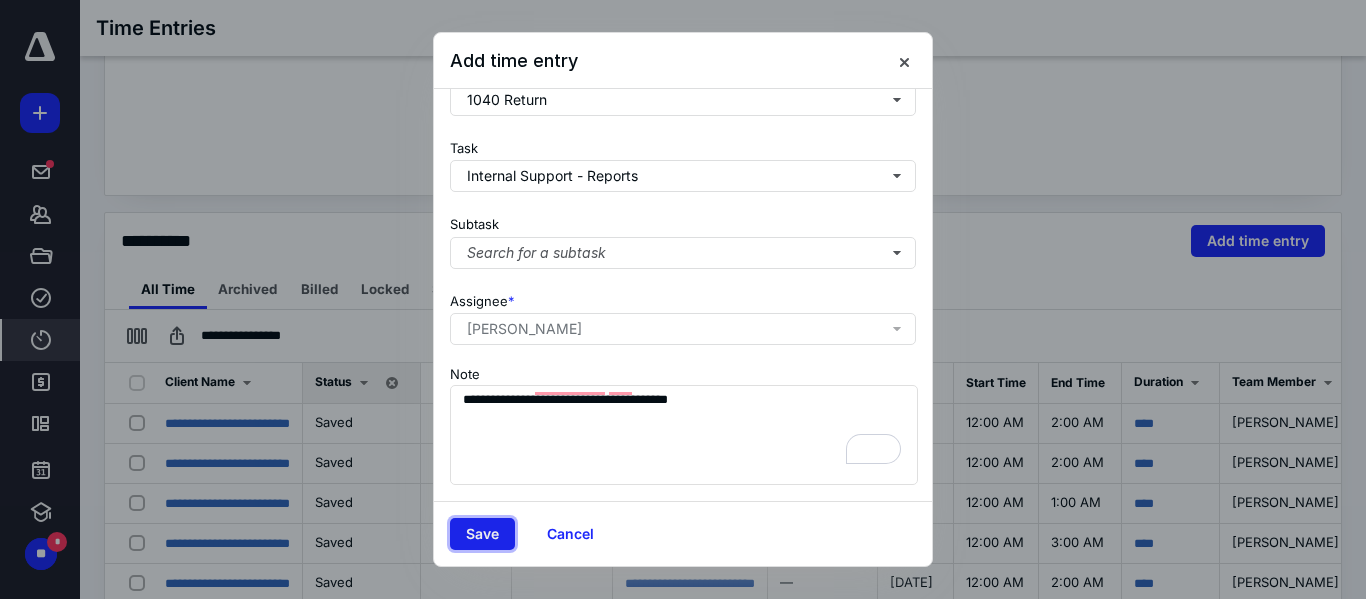 click on "Save" at bounding box center (482, 534) 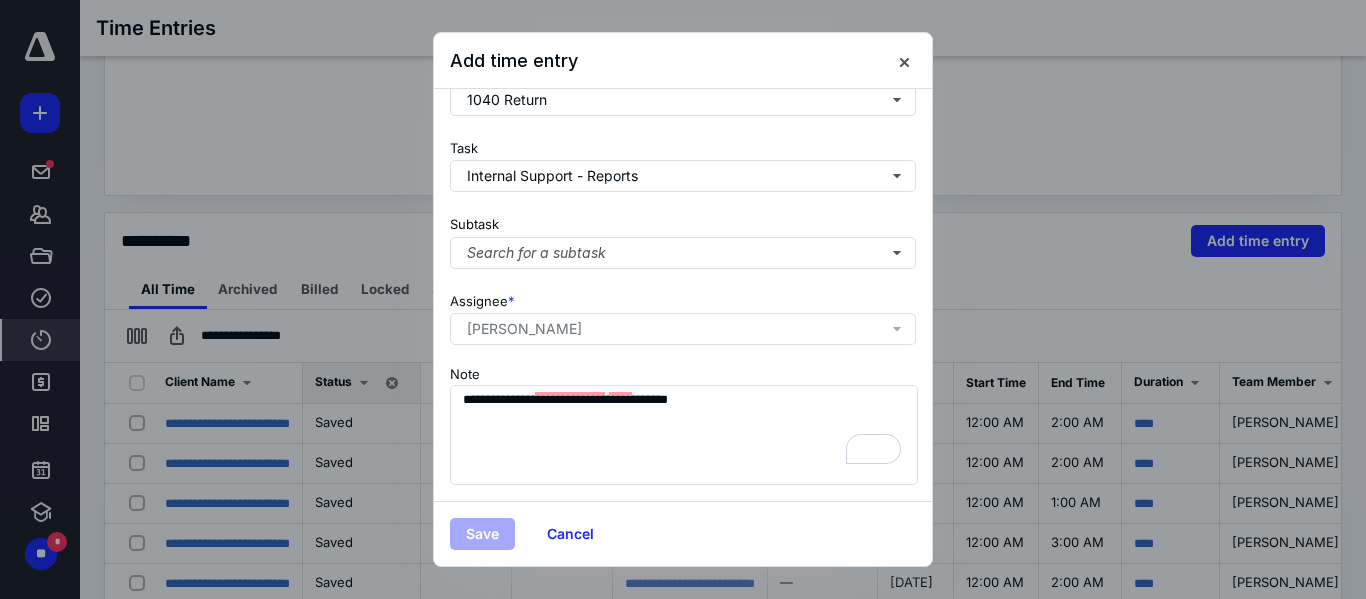 scroll, scrollTop: 0, scrollLeft: 0, axis: both 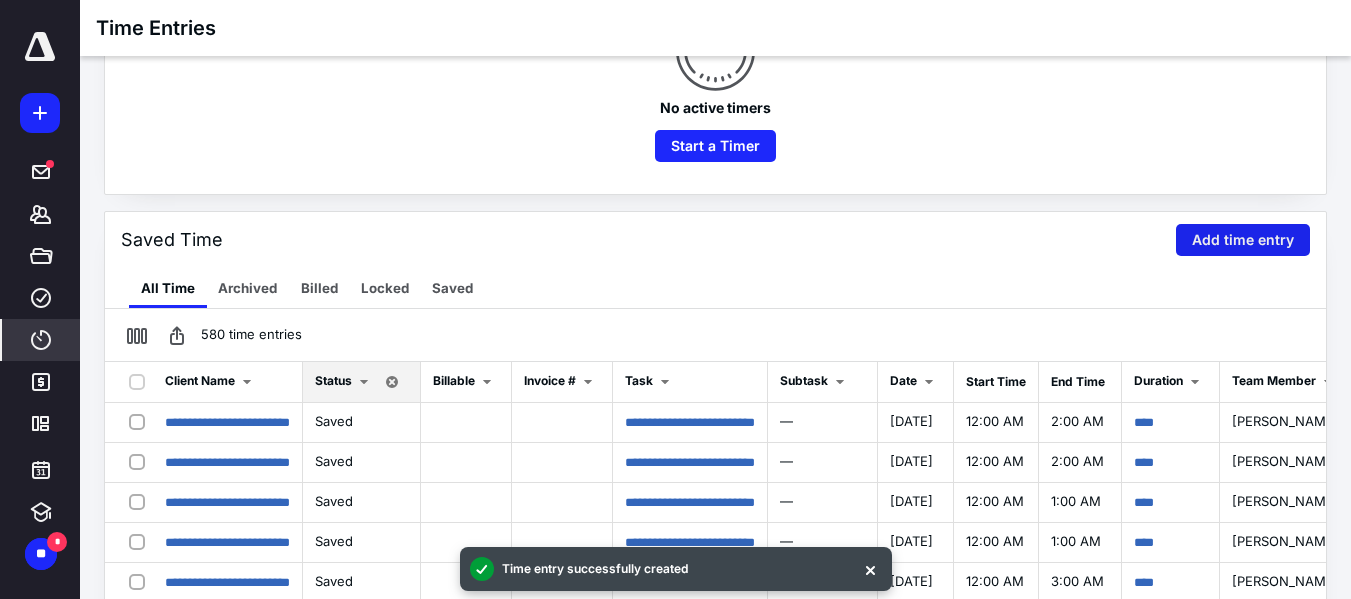 click on "Add time entry" at bounding box center [1243, 240] 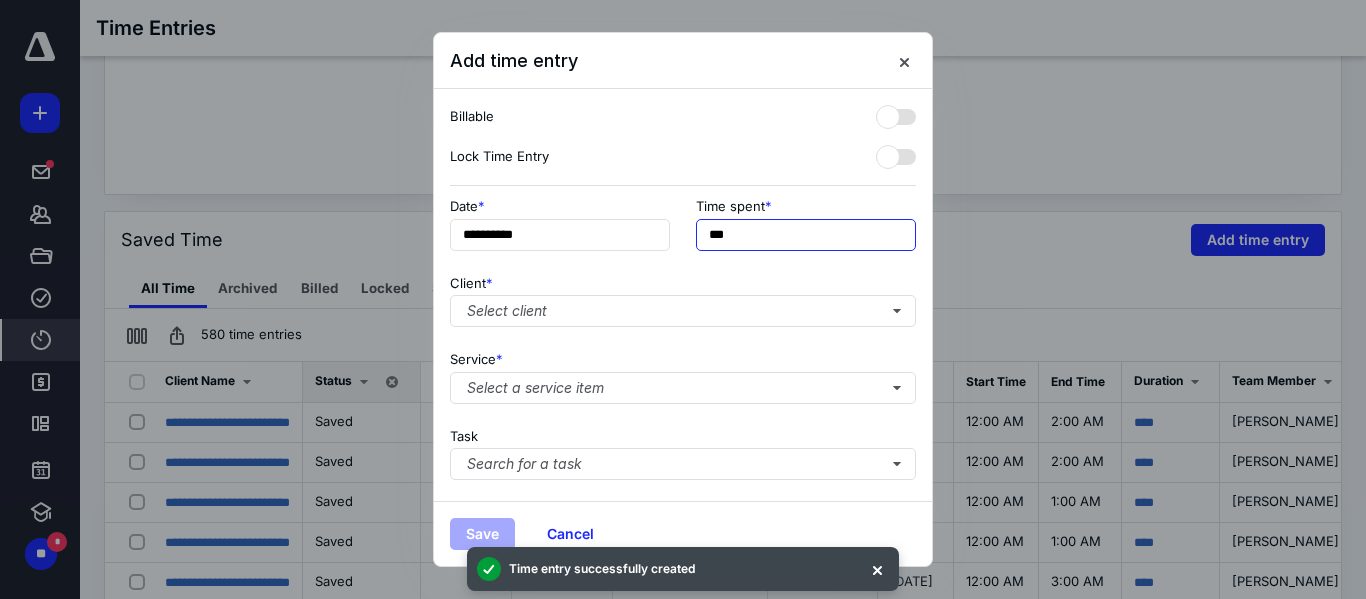 drag, startPoint x: 758, startPoint y: 241, endPoint x: 708, endPoint y: 246, distance: 50.24938 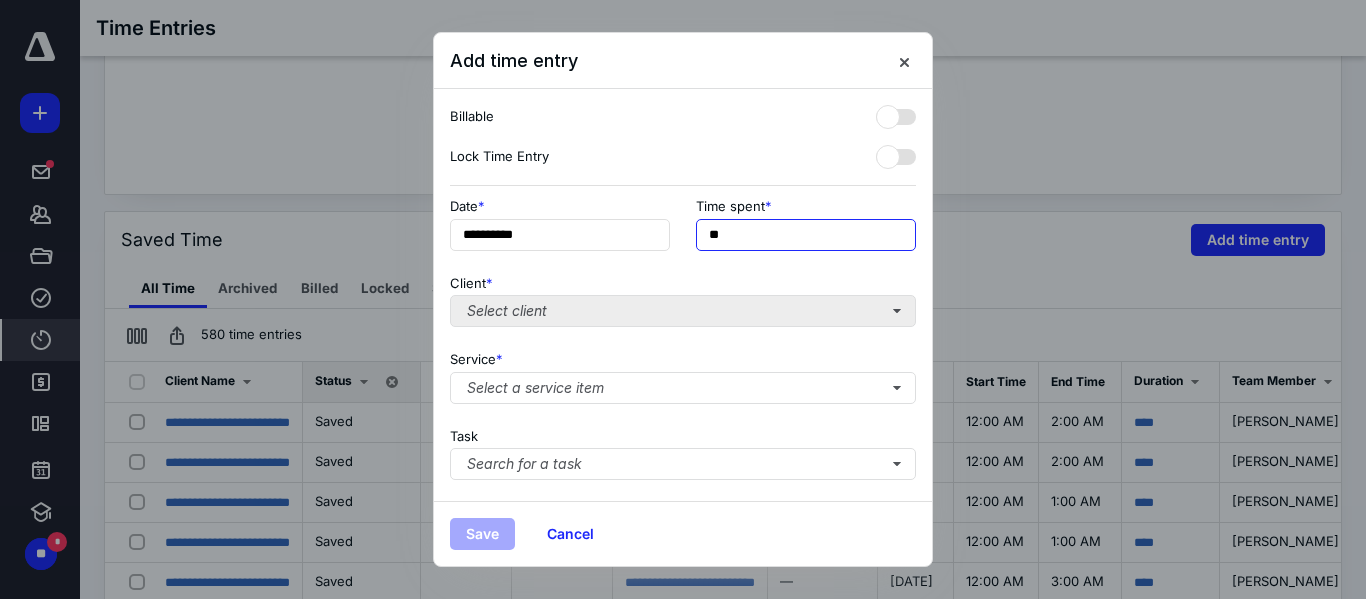 type on "**" 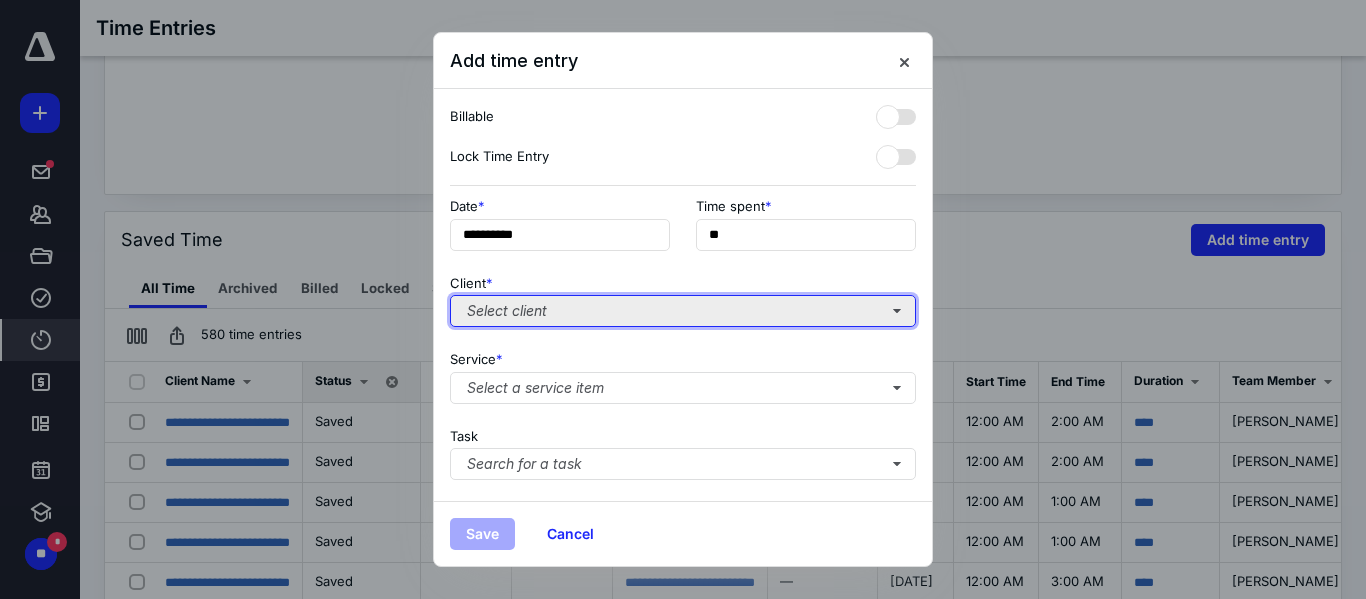 click on "Select client" at bounding box center (683, 311) 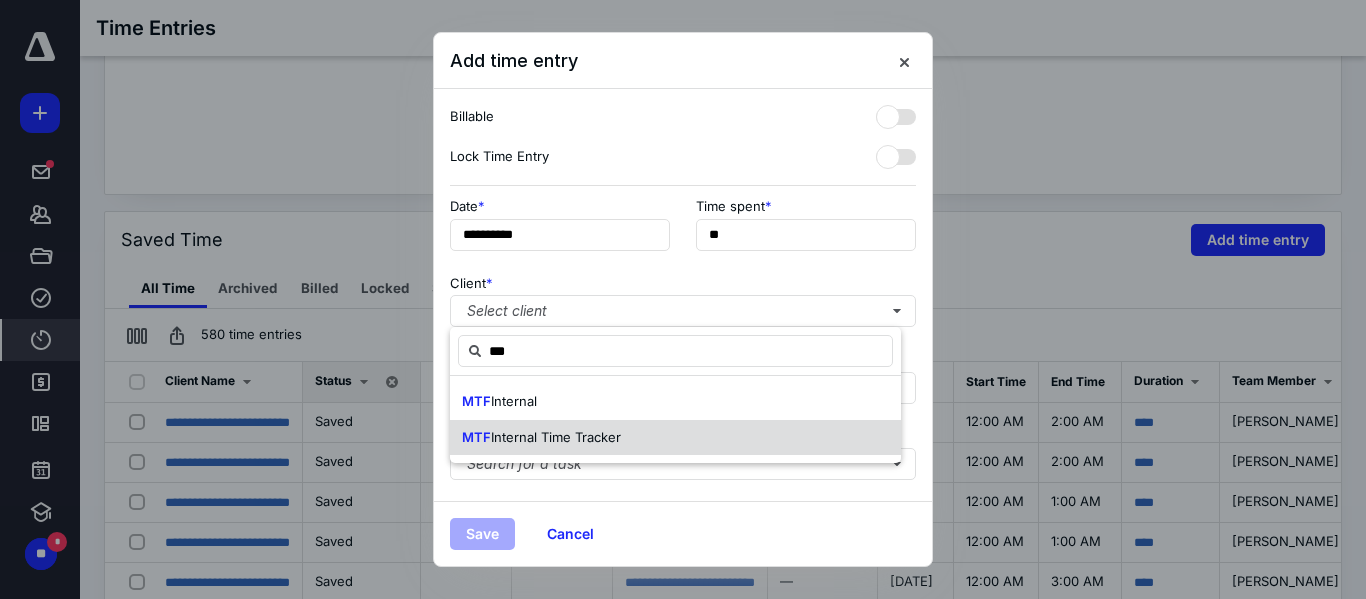 click on "MTF  Internal Time Tracker" at bounding box center (675, 438) 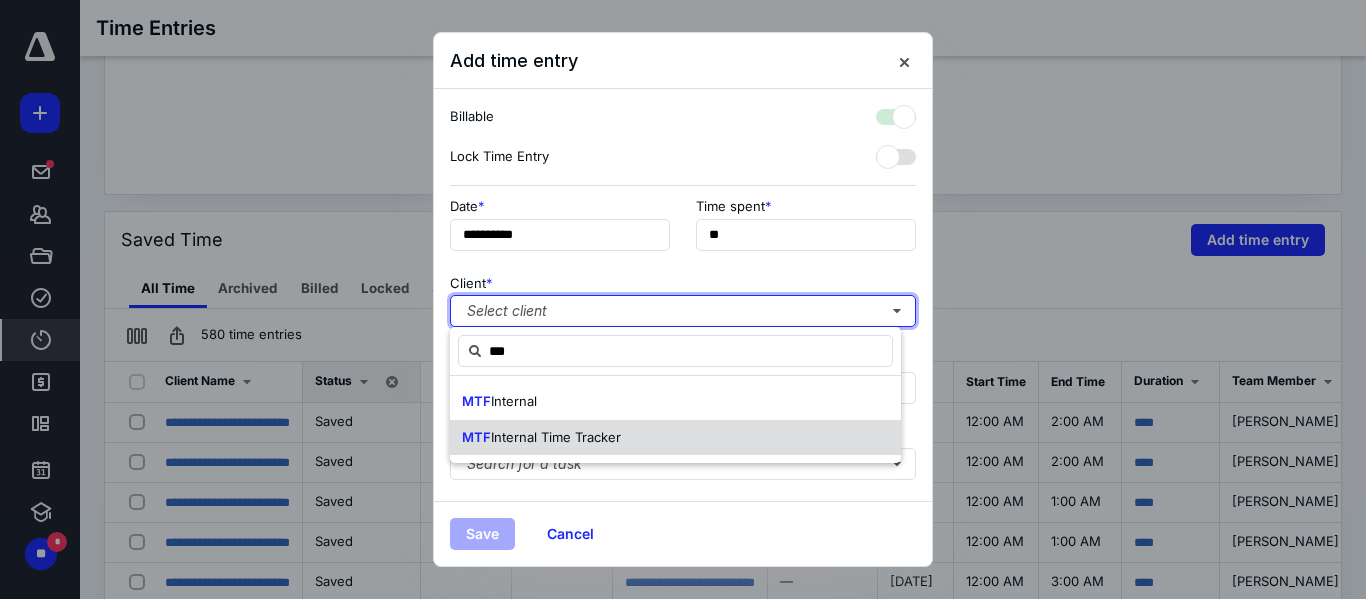 checkbox on "true" 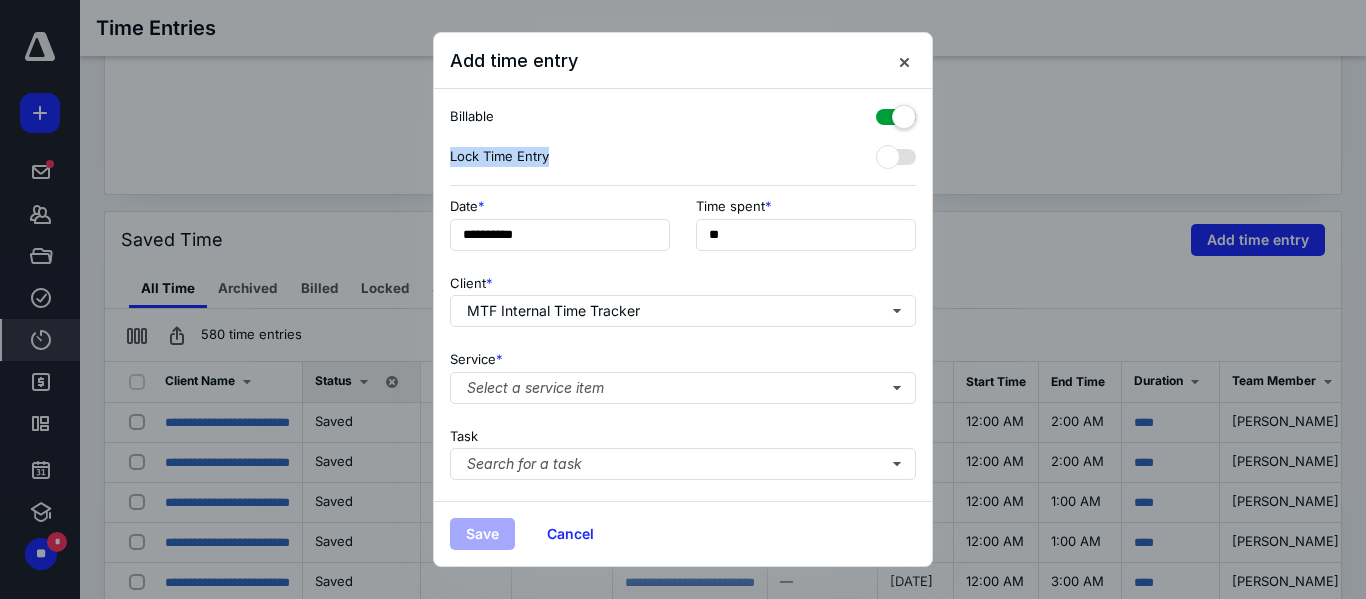 drag, startPoint x: 860, startPoint y: 130, endPoint x: 876, endPoint y: 121, distance: 18.35756 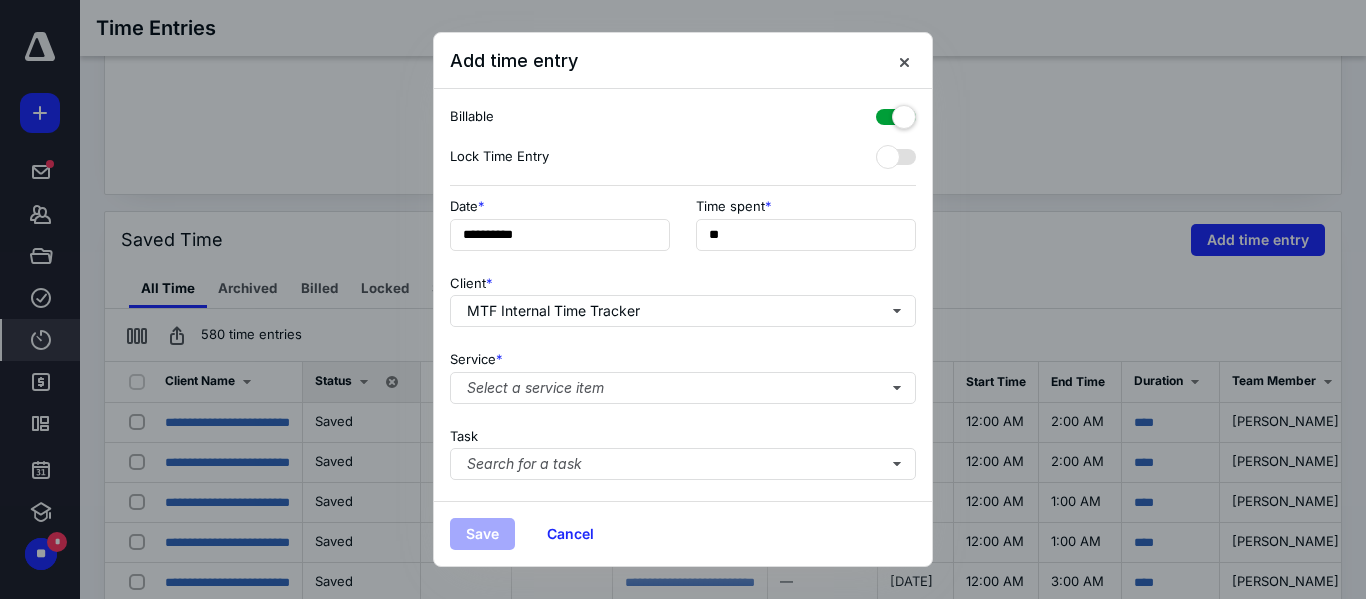 click at bounding box center (896, 113) 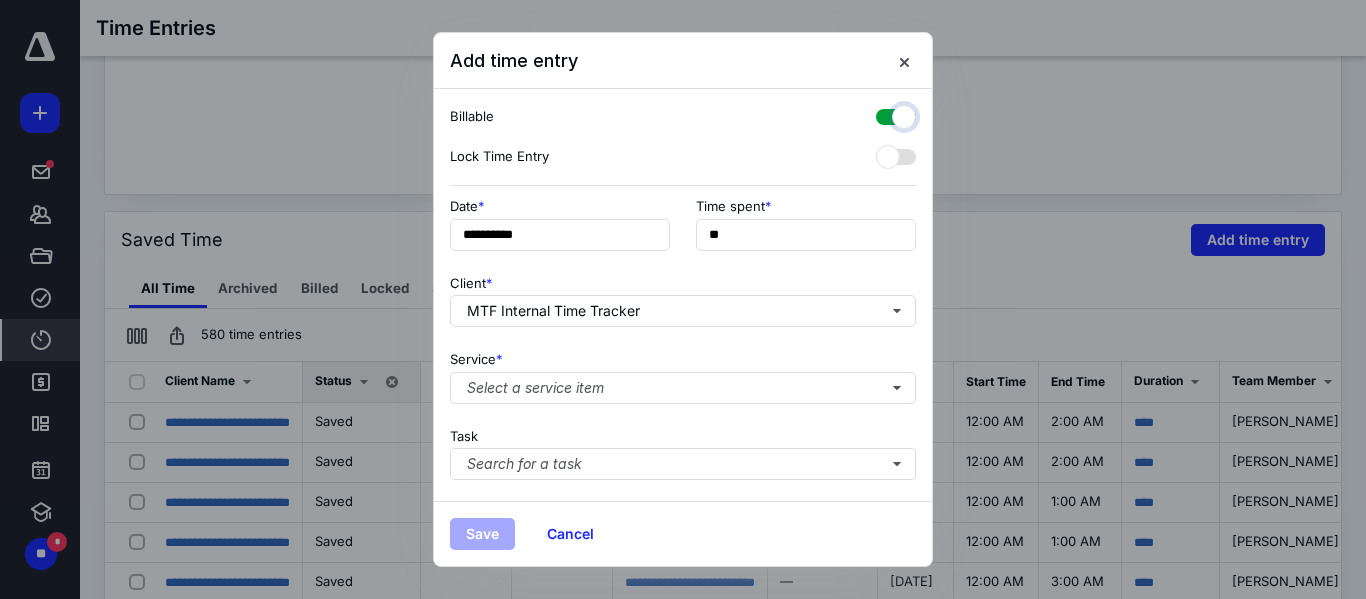 click at bounding box center (886, 114) 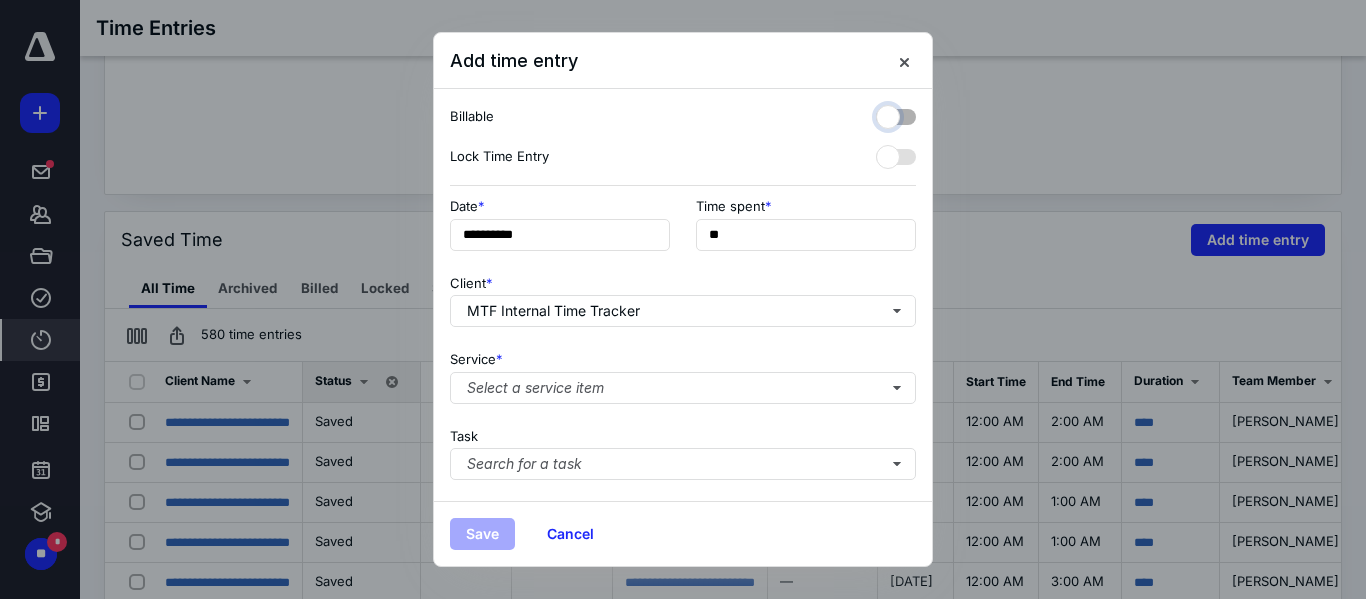 checkbox on "false" 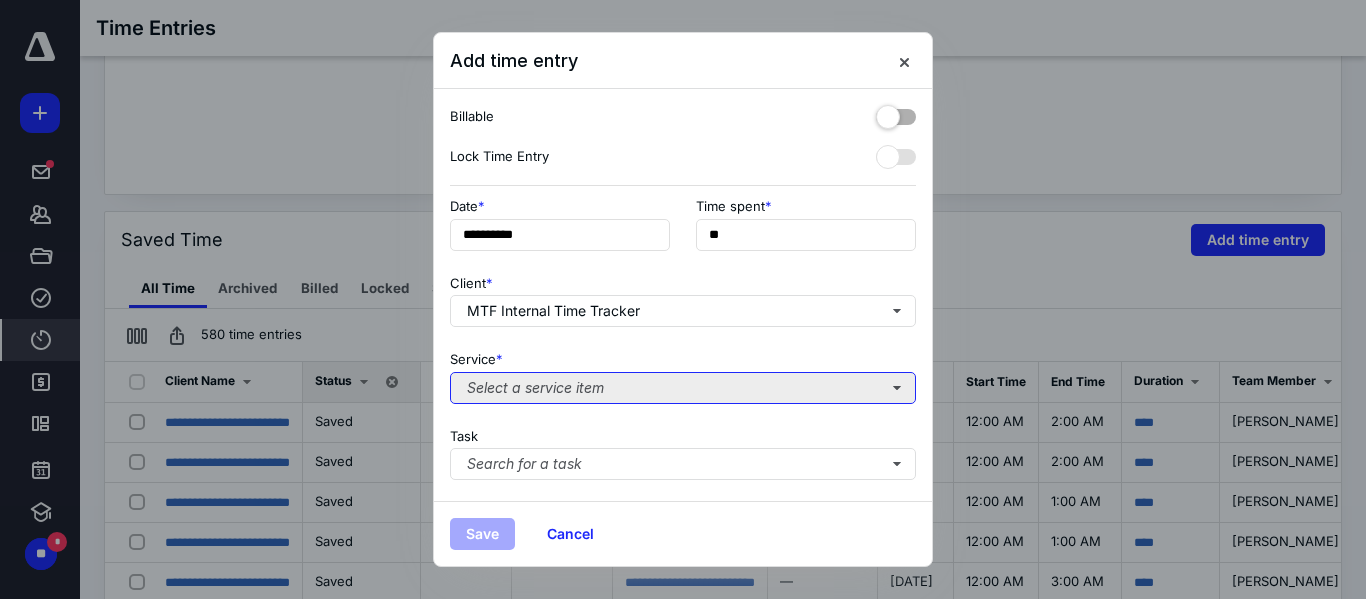 click on "Select a service item" at bounding box center [683, 388] 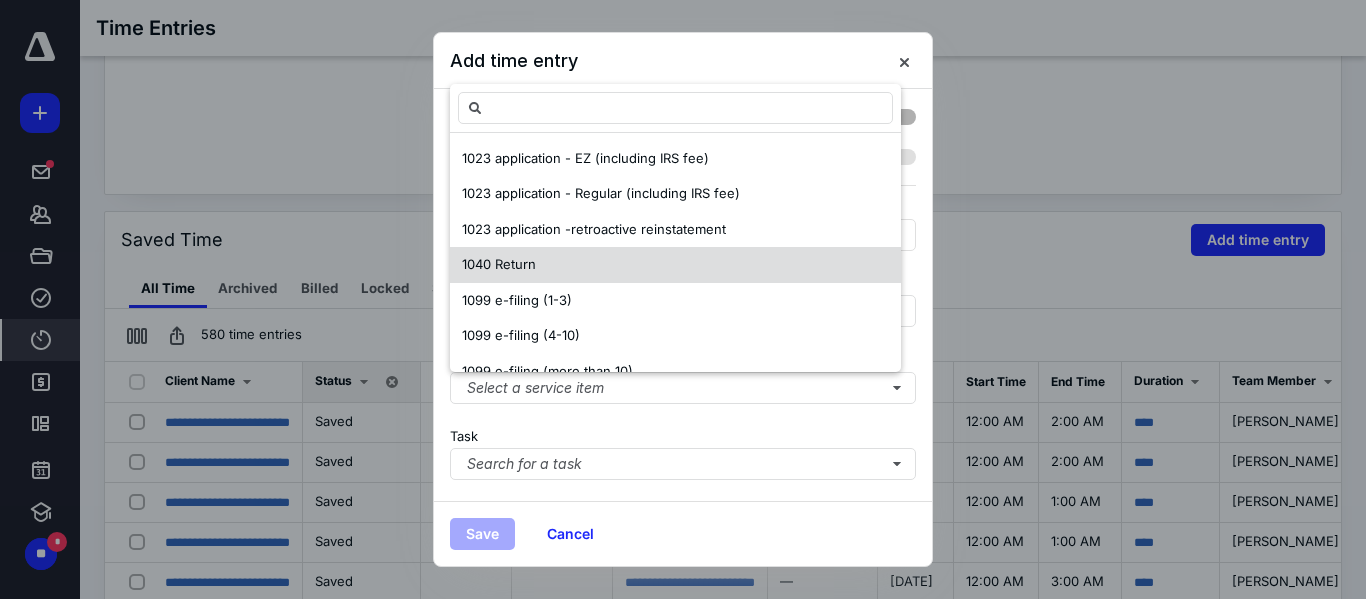 click on "1040 Return" at bounding box center [499, 264] 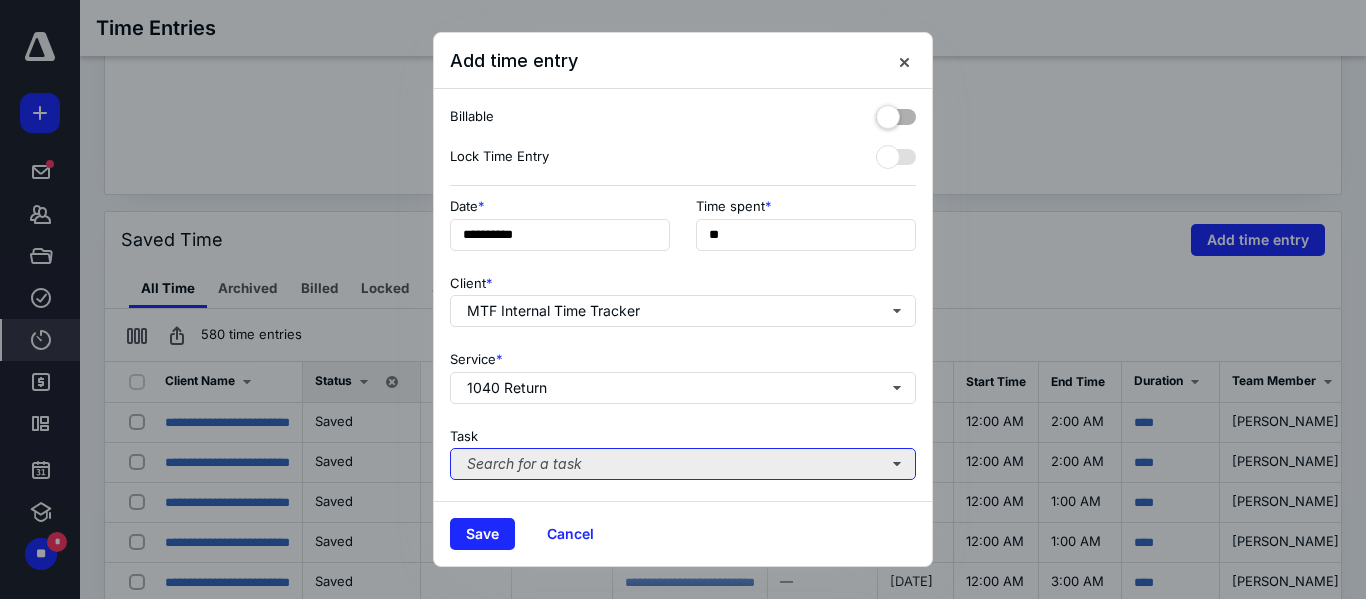 click on "Search for a task" at bounding box center (683, 464) 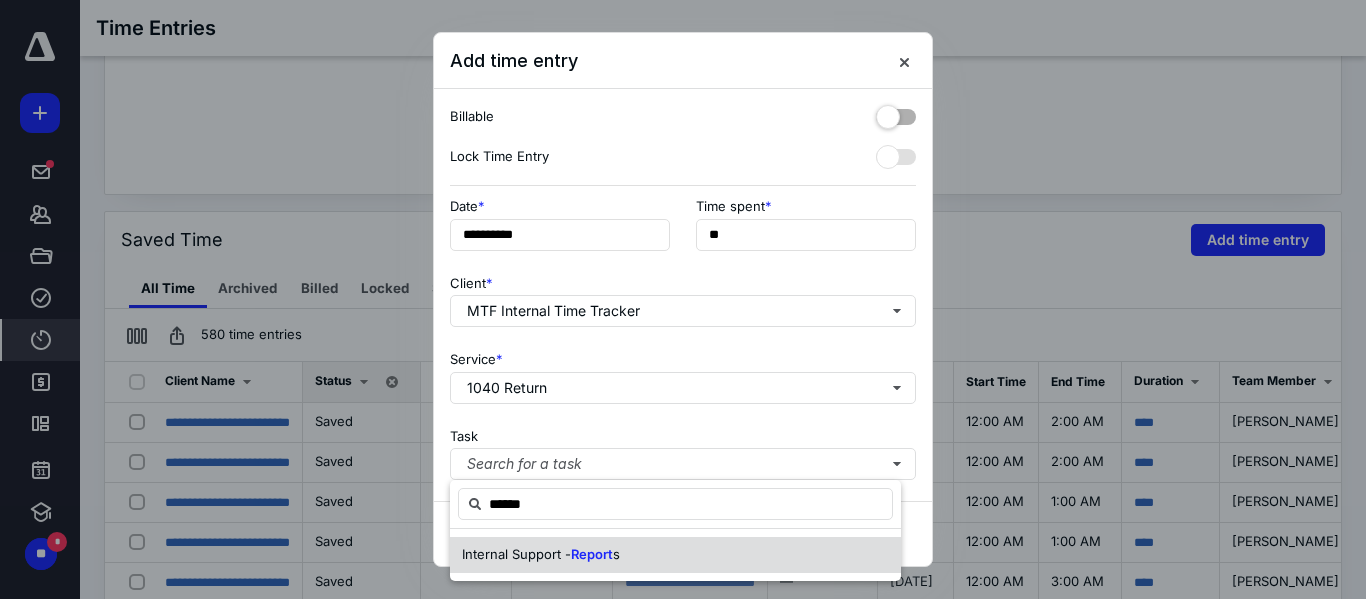 click on "Internal Support -" at bounding box center [516, 554] 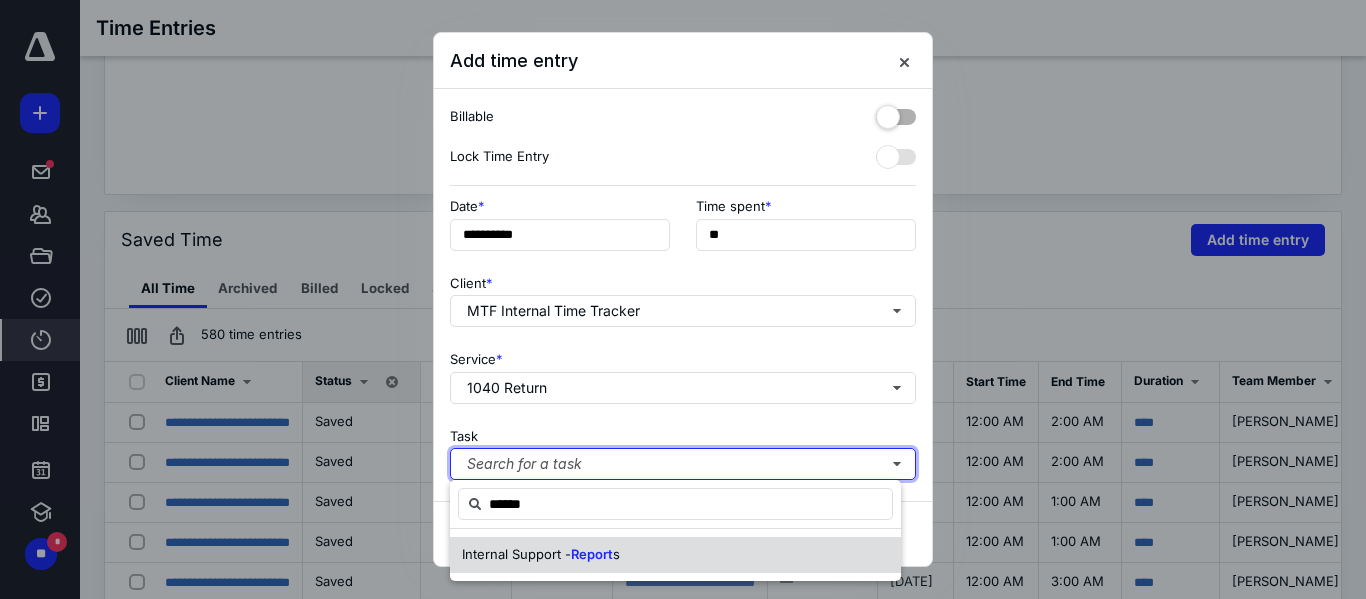 type 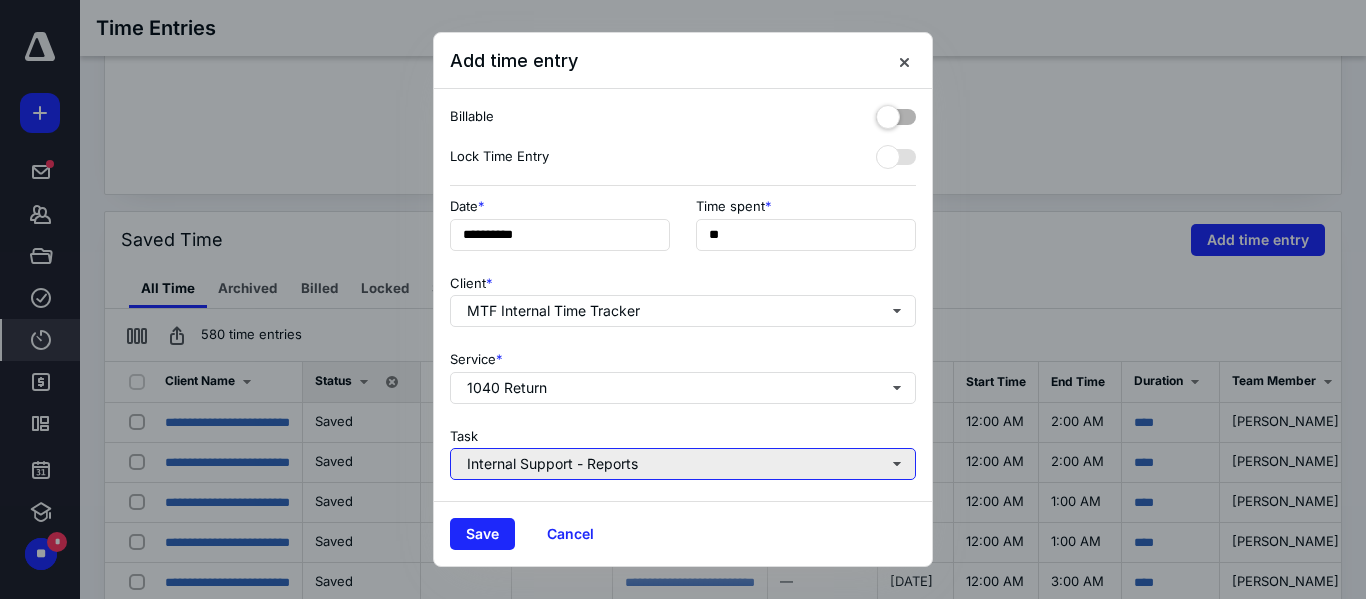 scroll, scrollTop: 303, scrollLeft: 0, axis: vertical 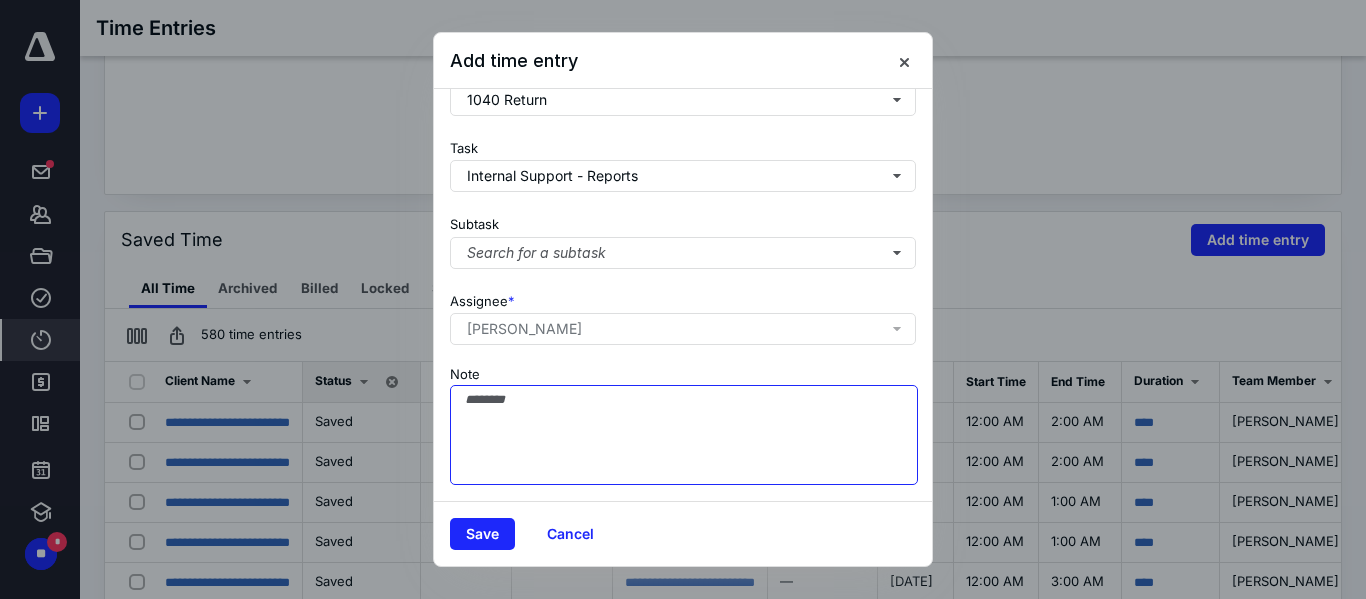 click on "Note" at bounding box center (684, 435) 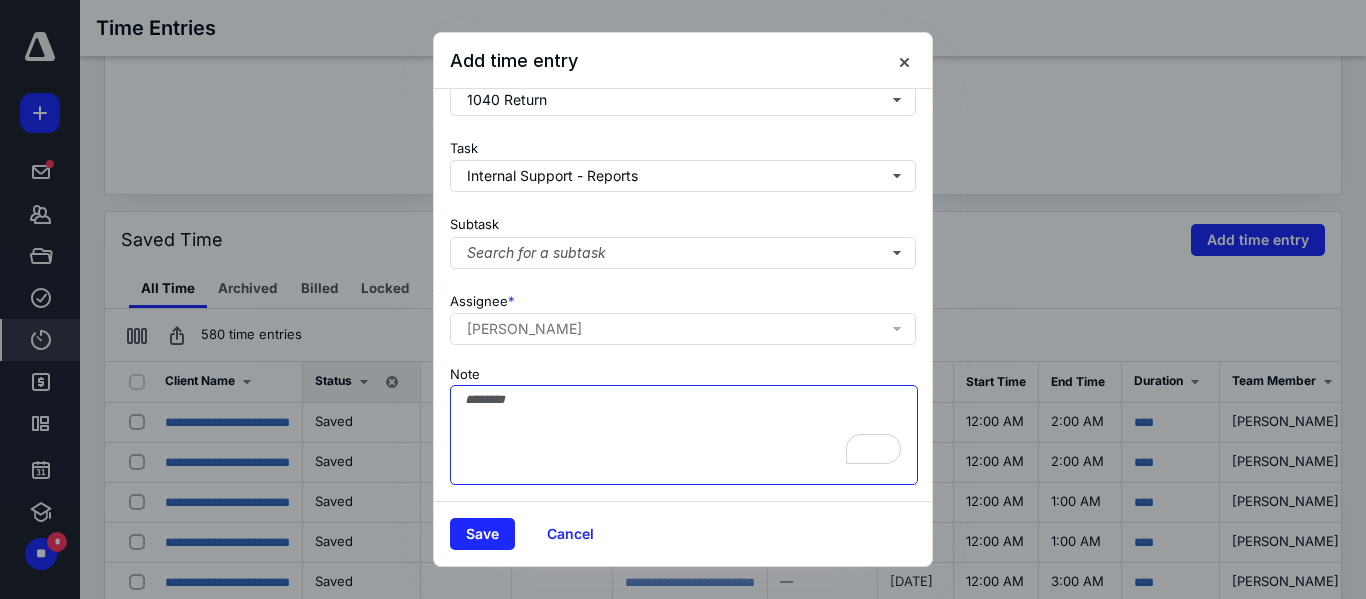 scroll, scrollTop: 303, scrollLeft: 0, axis: vertical 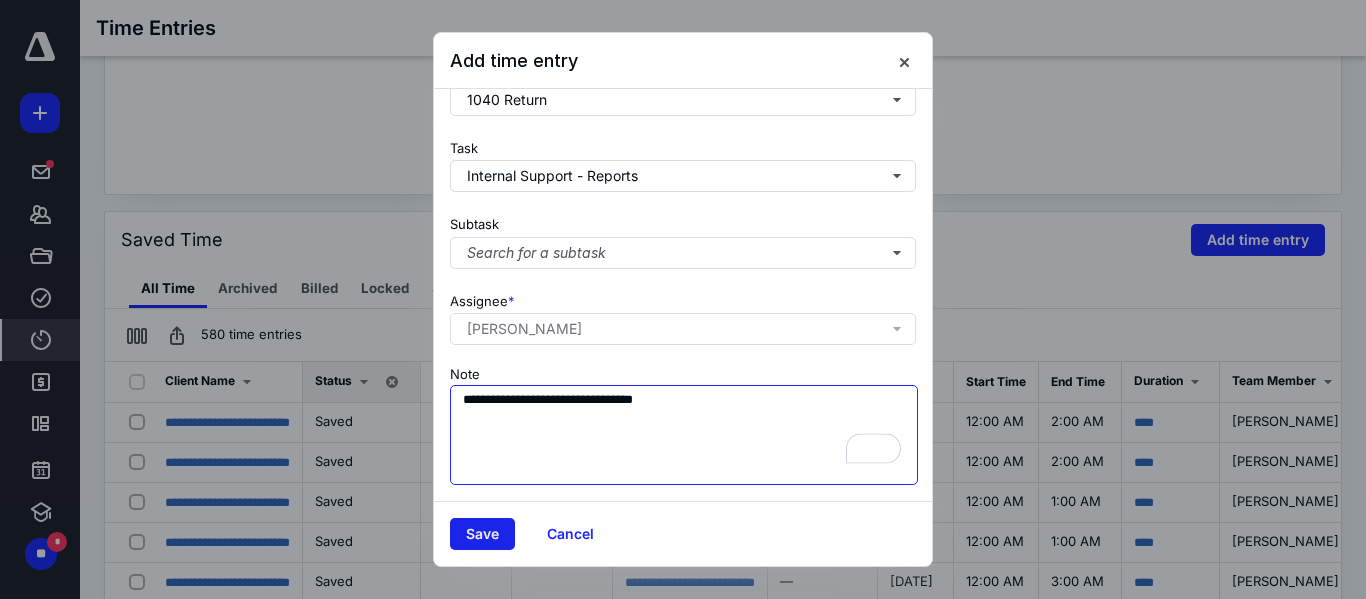type on "**********" 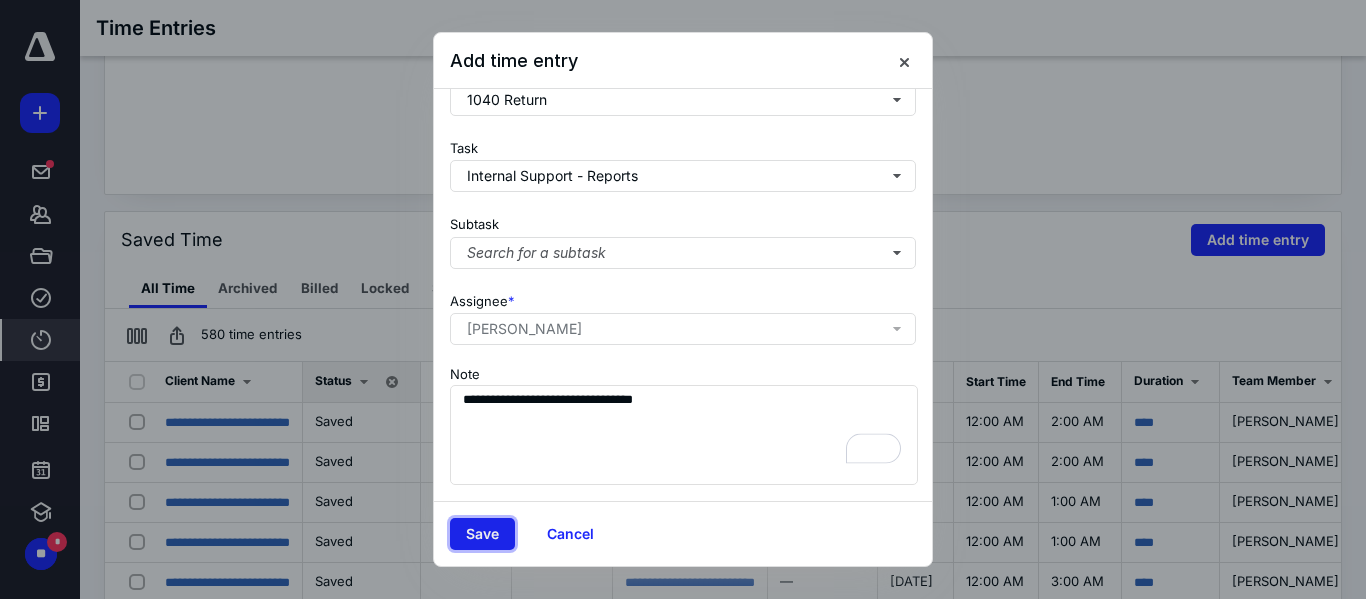 click on "Save" at bounding box center (482, 534) 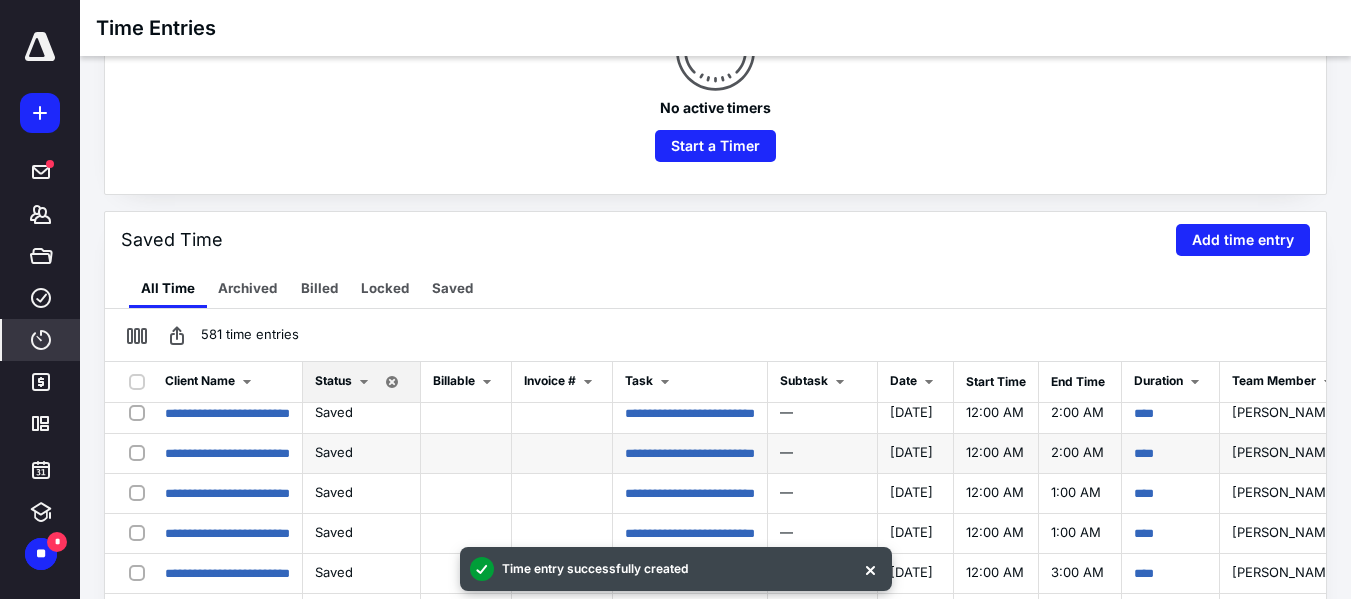 scroll, scrollTop: 0, scrollLeft: 0, axis: both 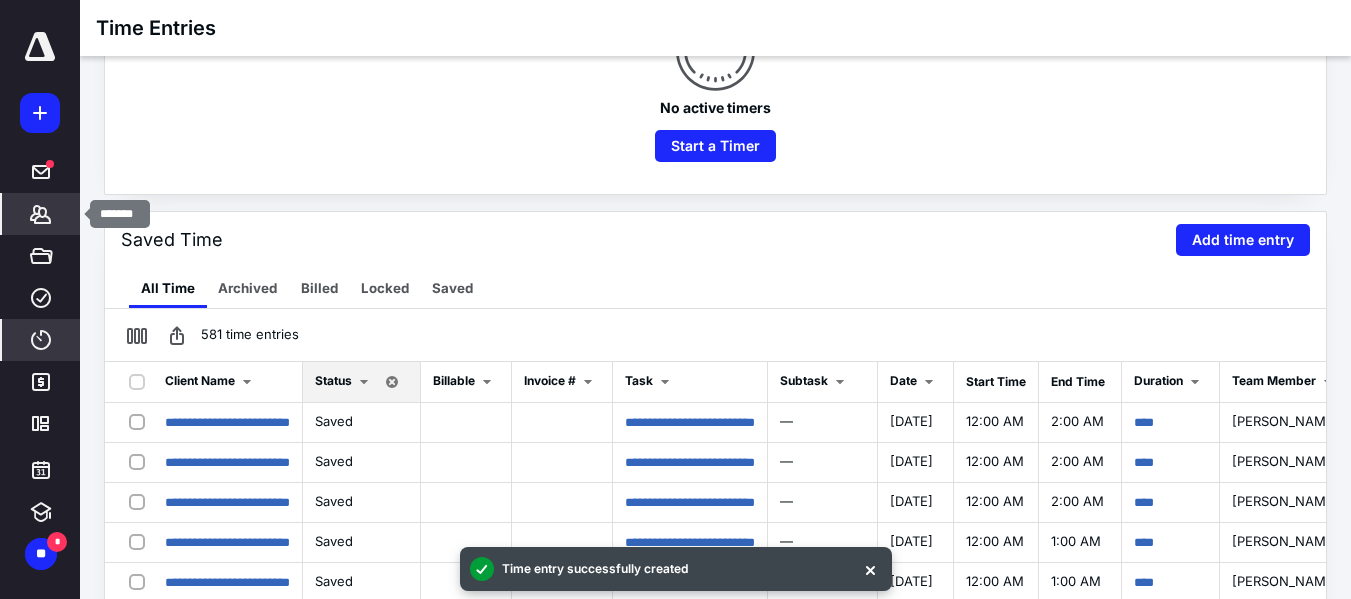click 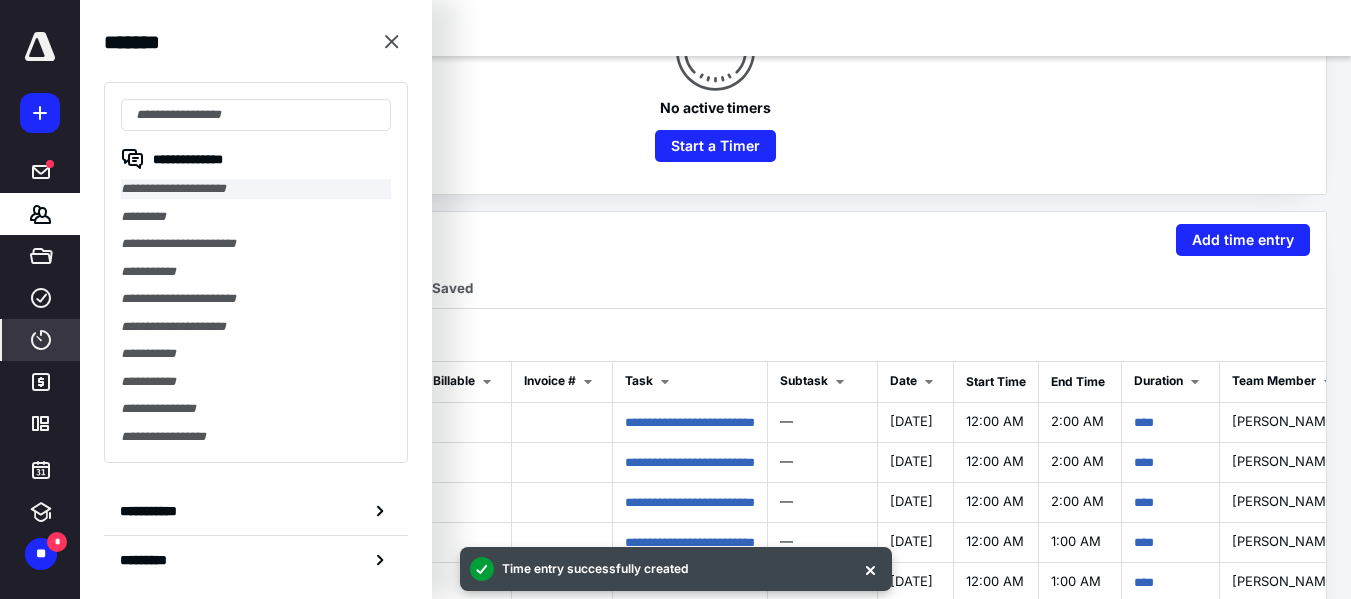click on "**********" at bounding box center (256, 189) 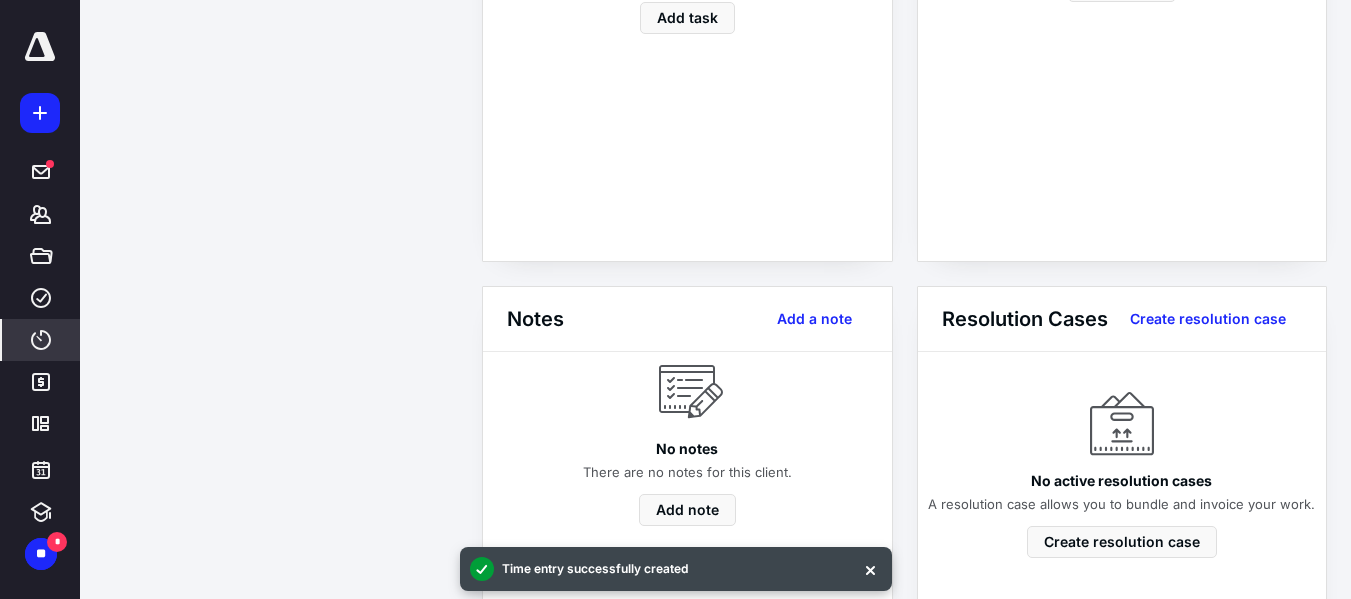 scroll, scrollTop: 0, scrollLeft: 0, axis: both 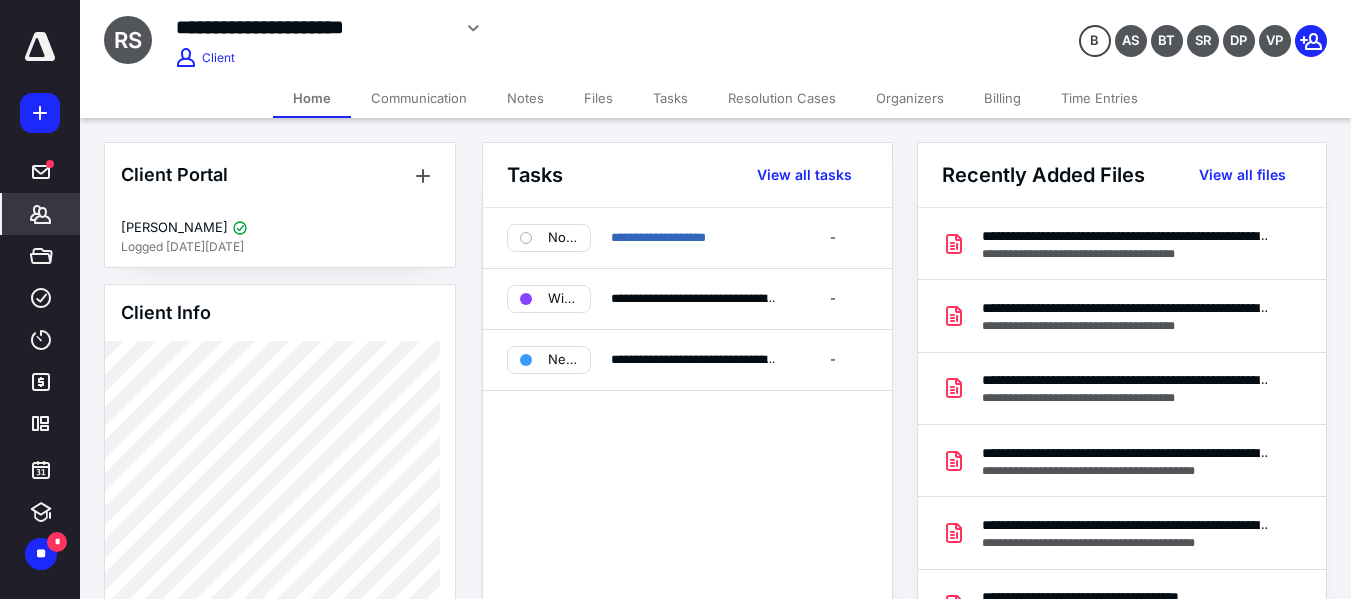 click on "**********" at bounding box center [687, 424] 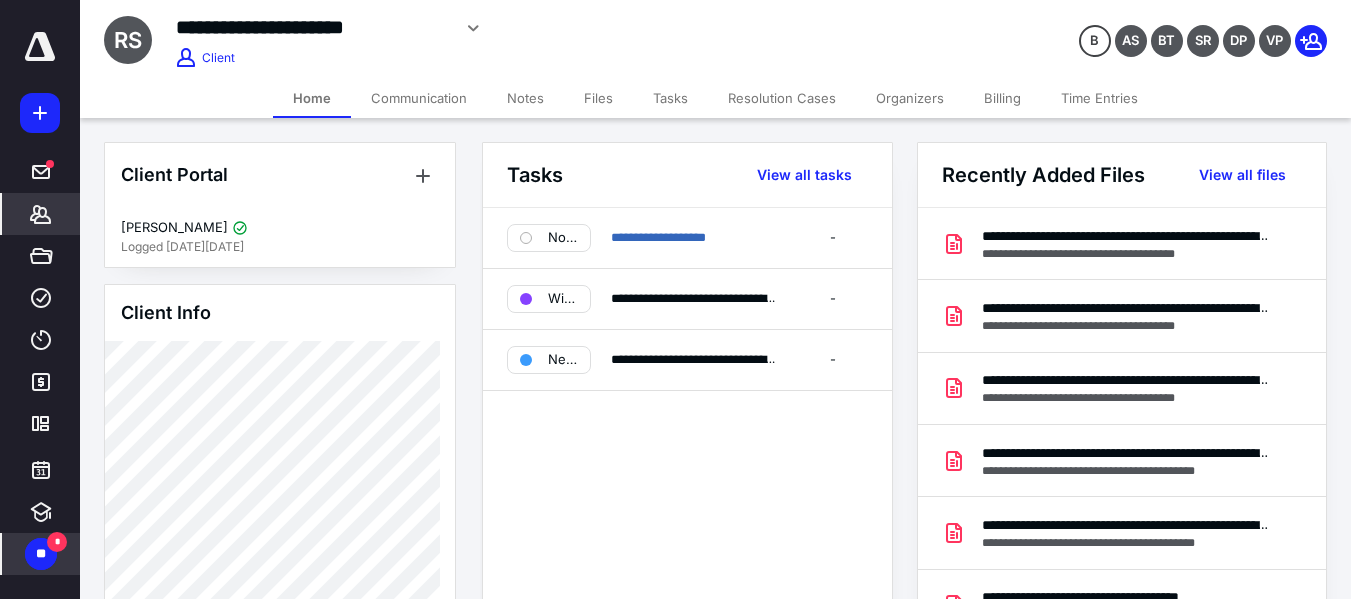 click on "**" at bounding box center (41, 554) 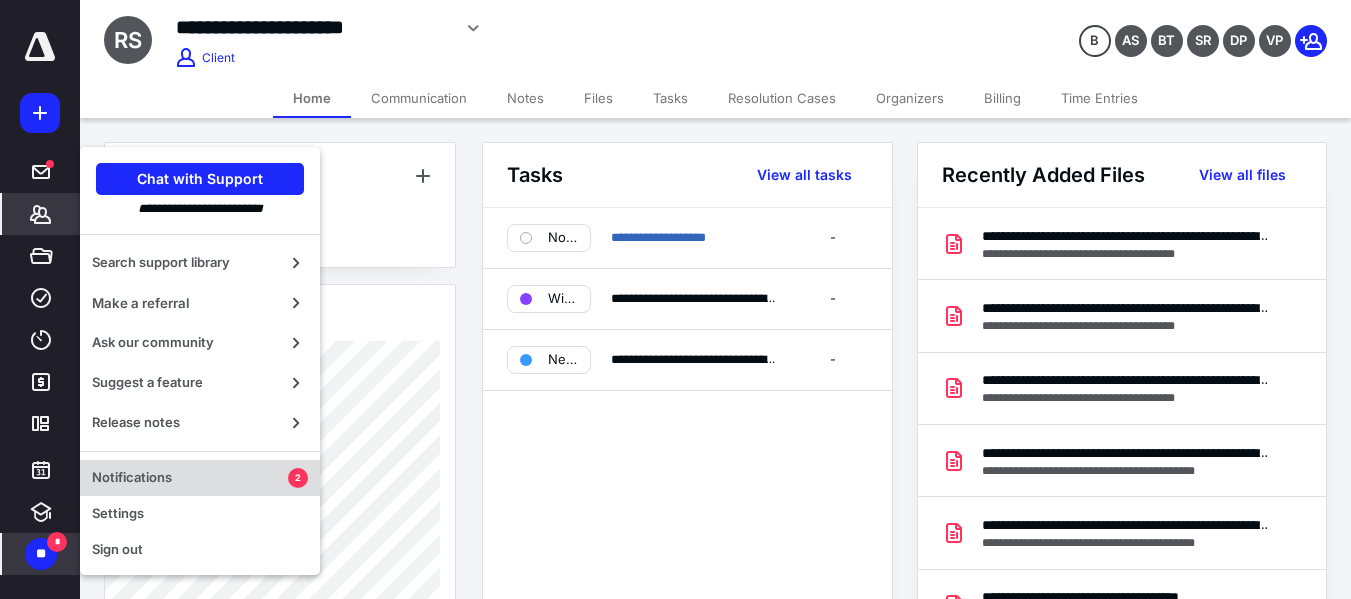 click on "Notifications" at bounding box center [190, 478] 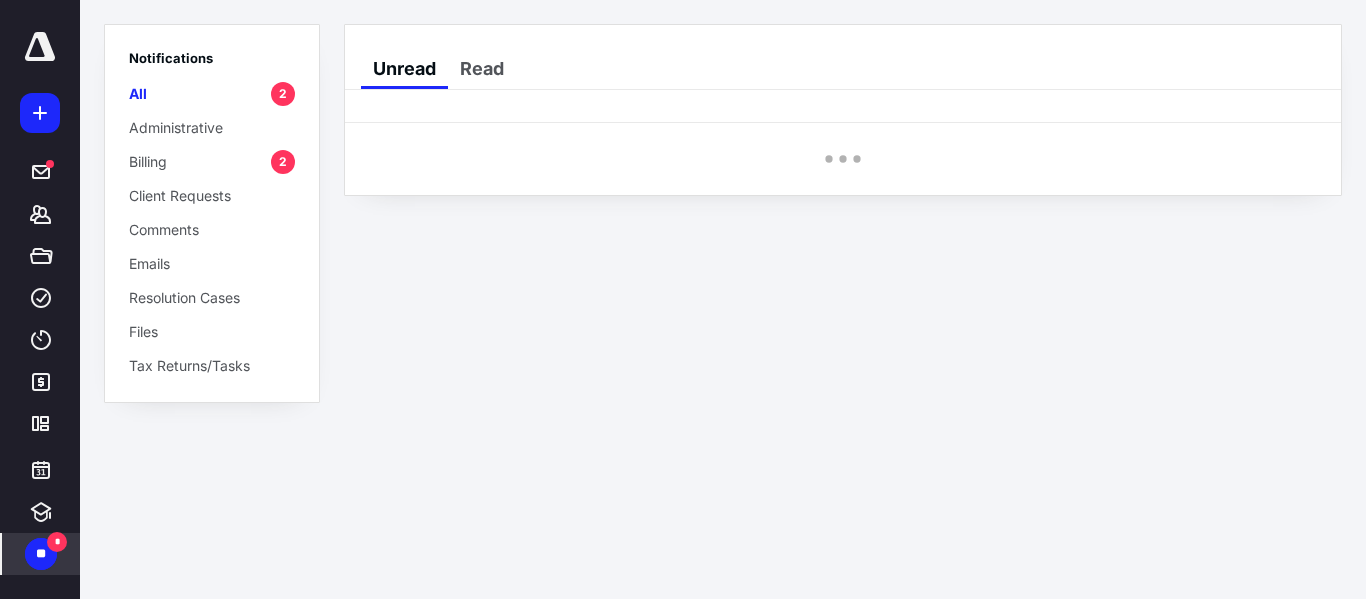 click on "Billing 2" at bounding box center (212, 161) 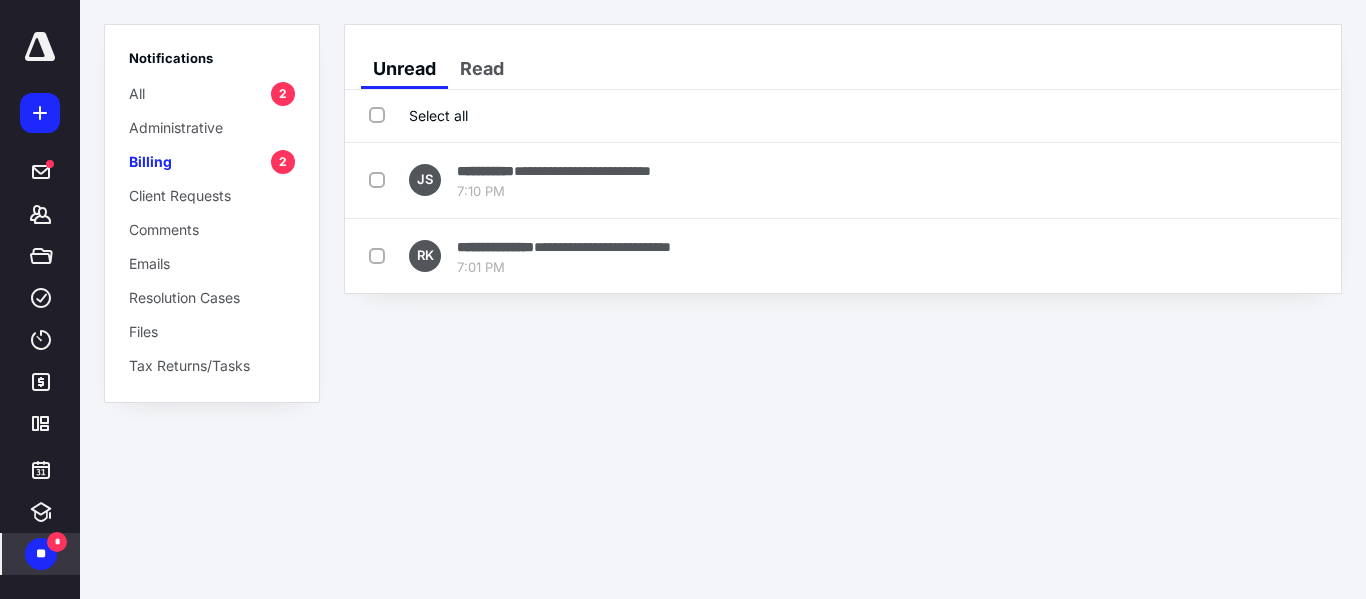 click on "Select all" at bounding box center (418, 115) 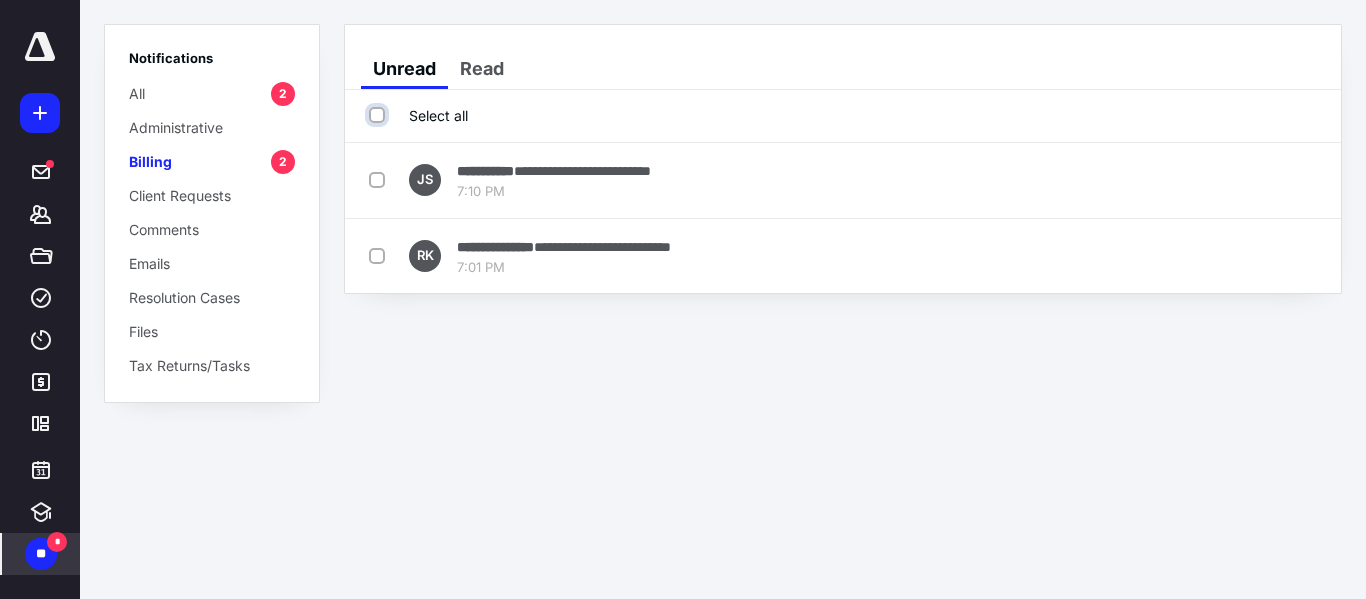 click on "Select all" at bounding box center (379, 115) 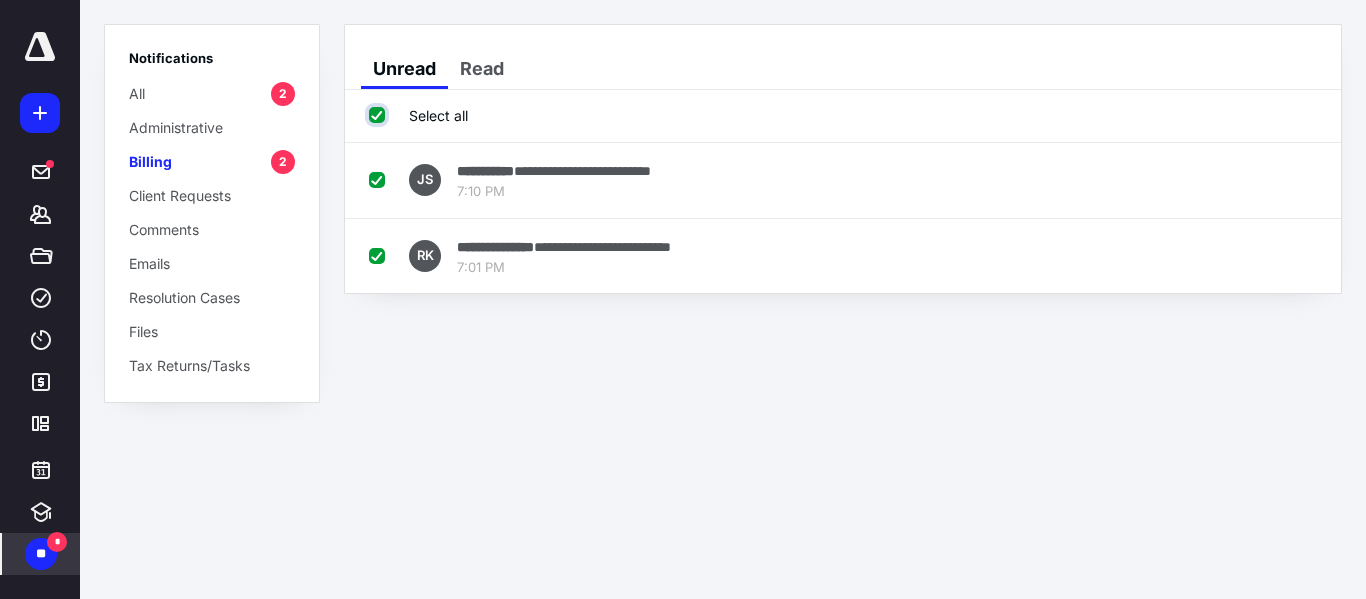 checkbox on "true" 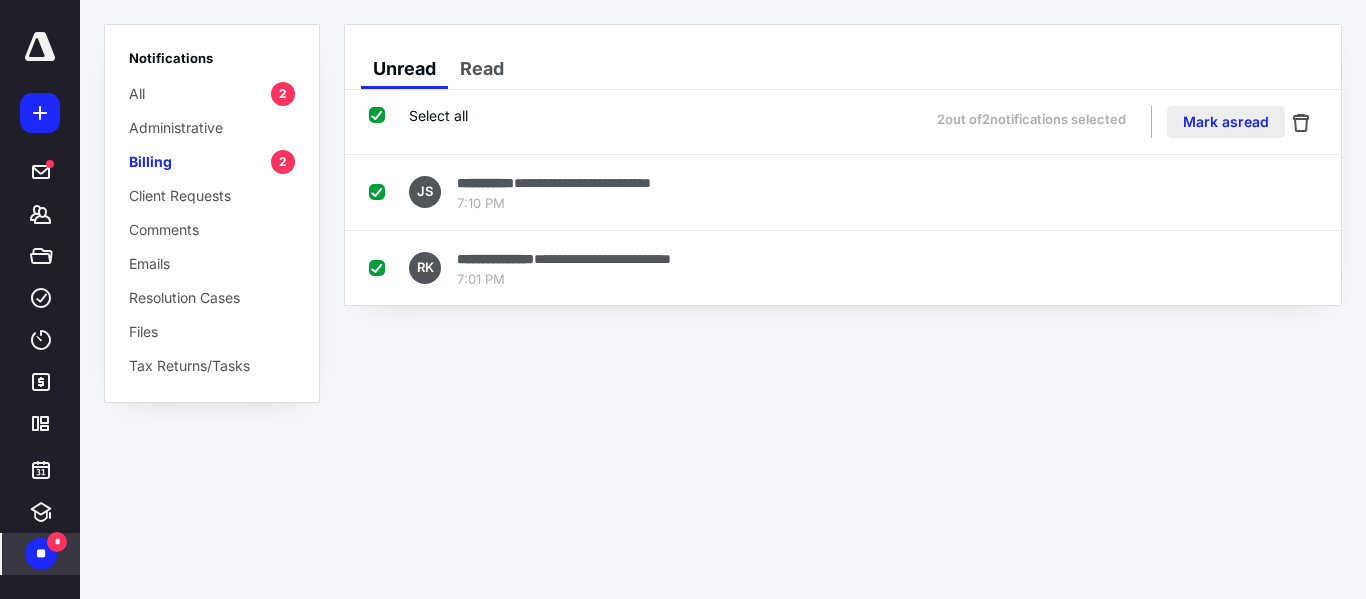 click on "Mark as  read" at bounding box center (1226, 122) 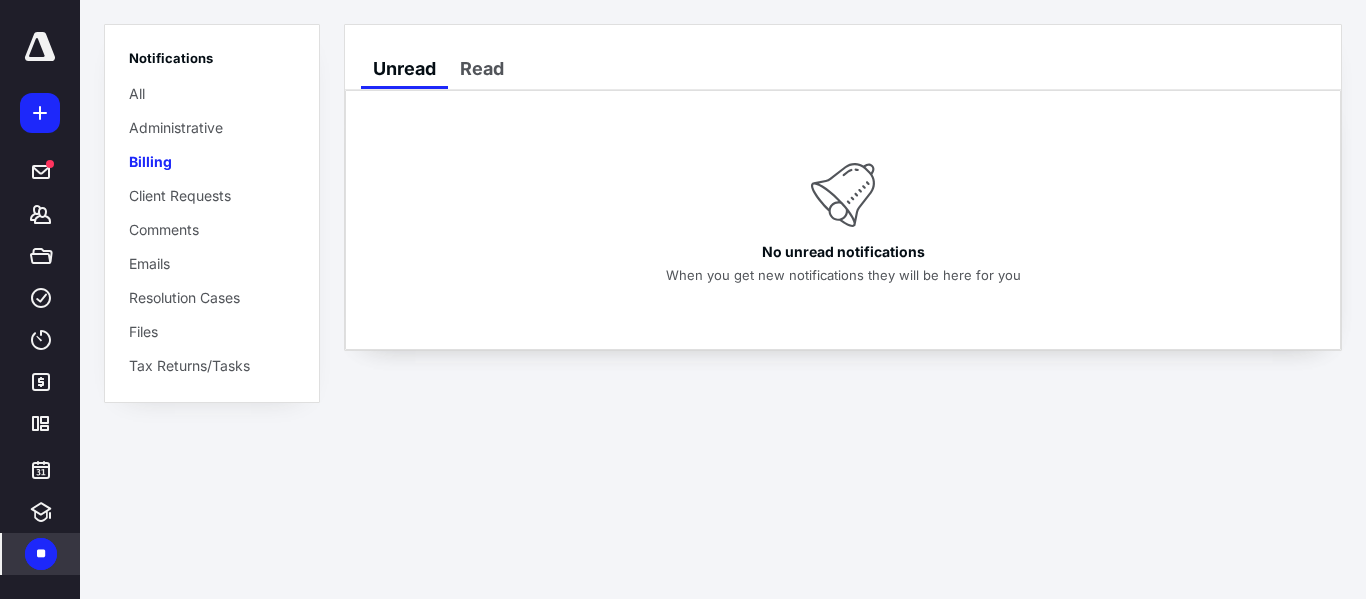 click on "**********" at bounding box center (683, 299) 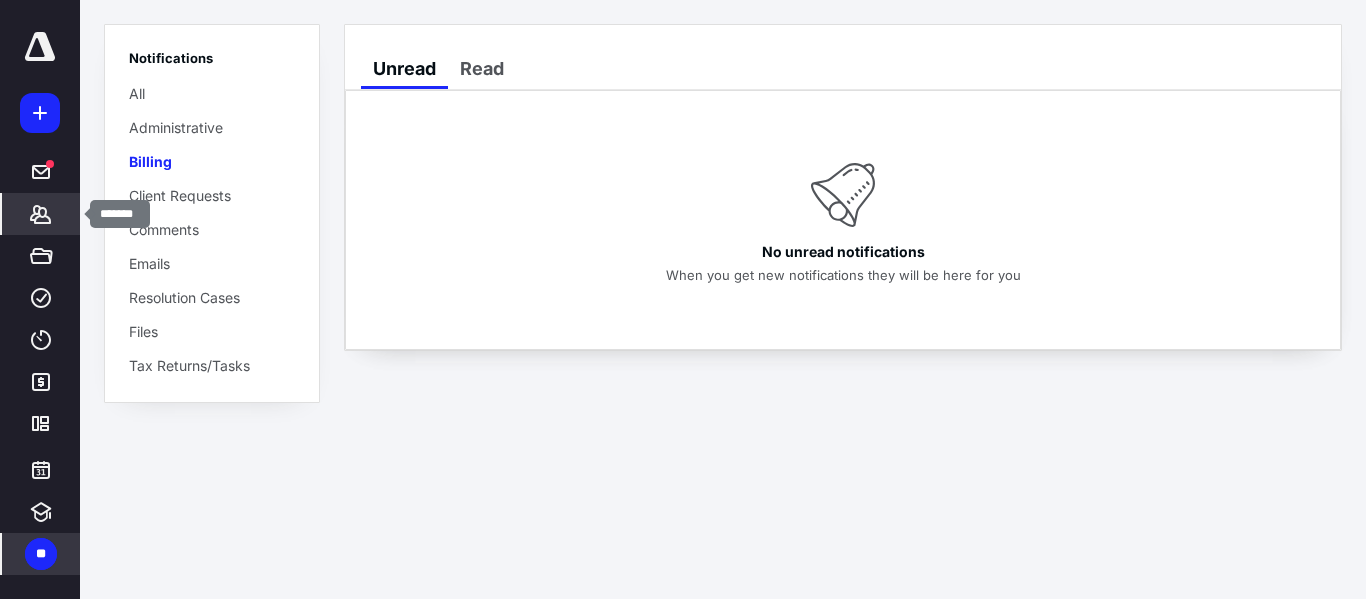 click 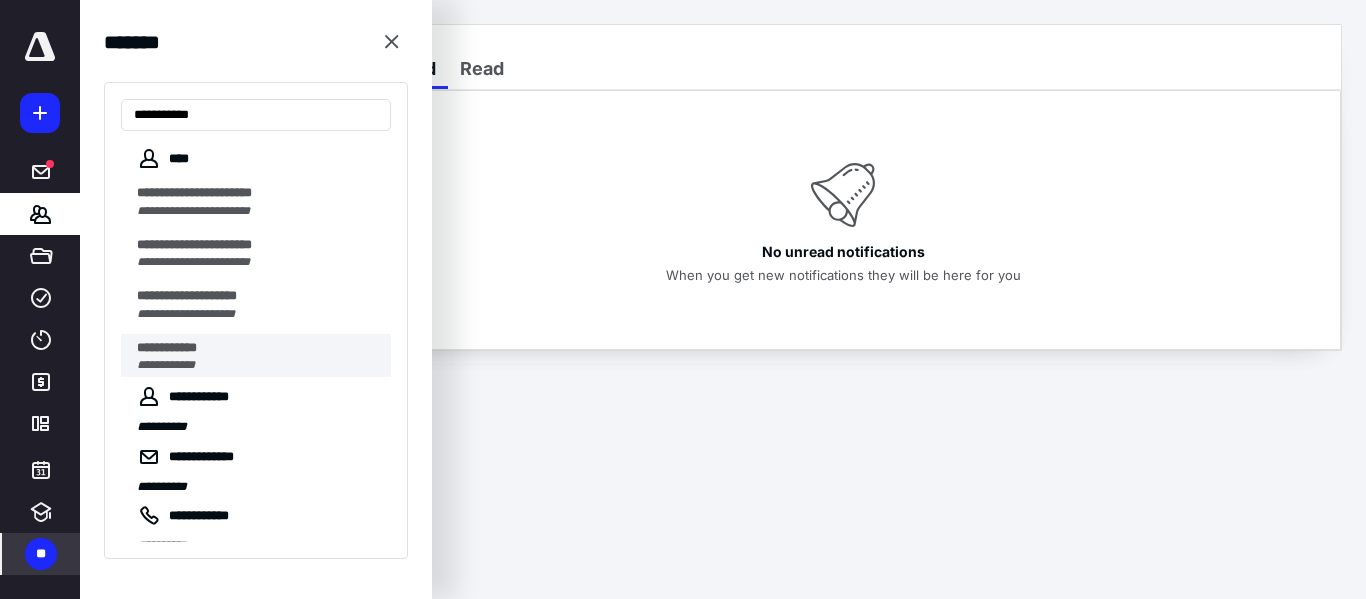 type on "**********" 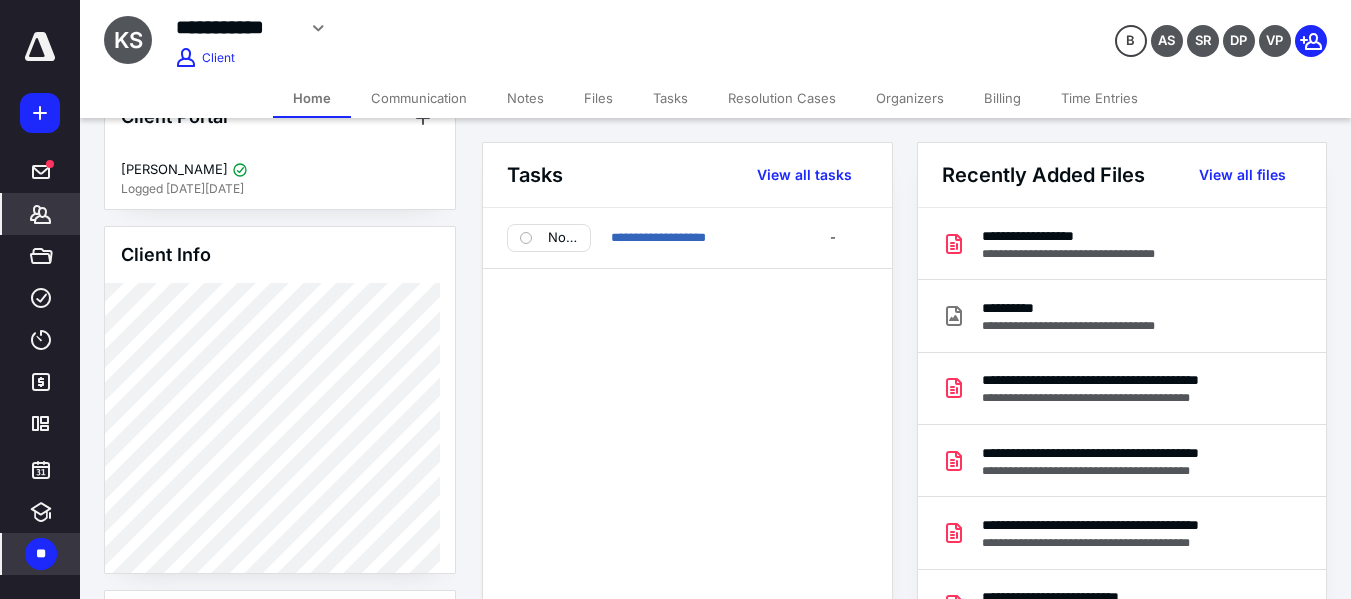 scroll, scrollTop: 43, scrollLeft: 0, axis: vertical 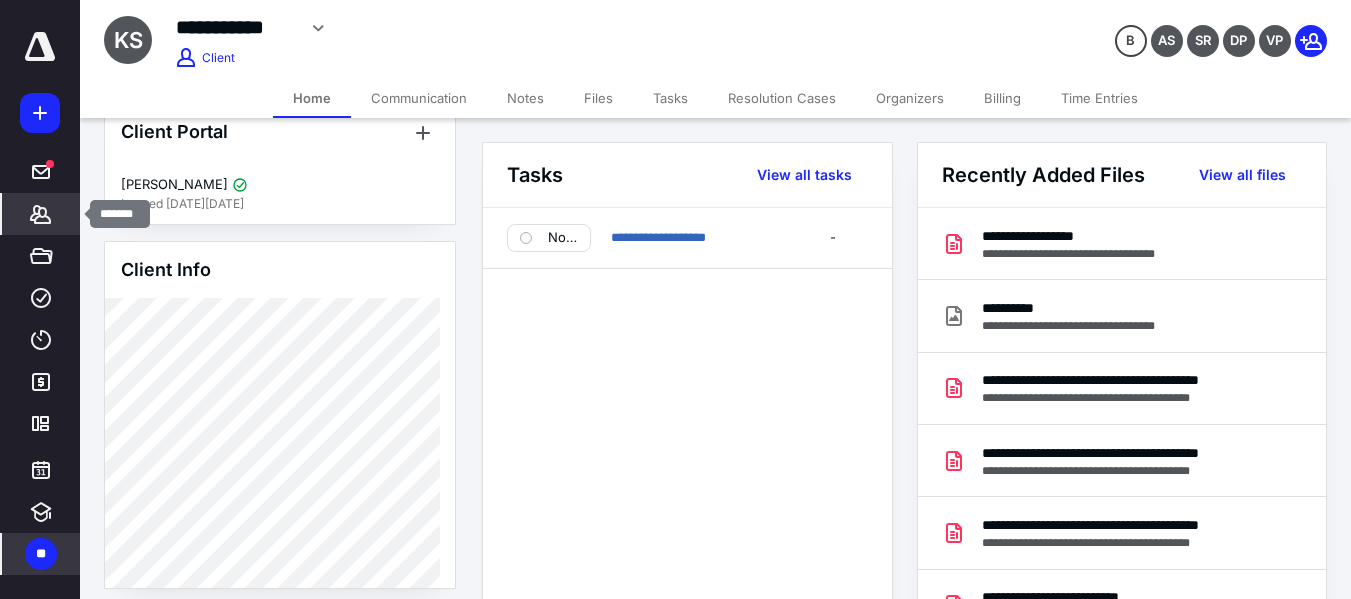click 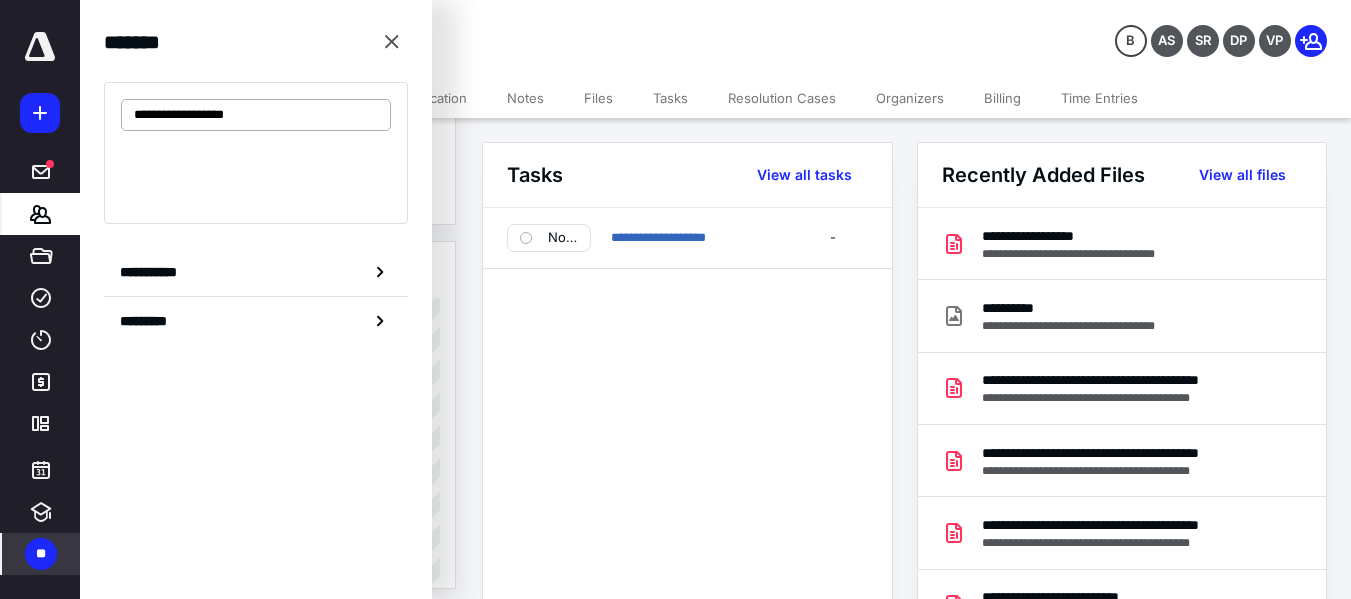 type on "**********" 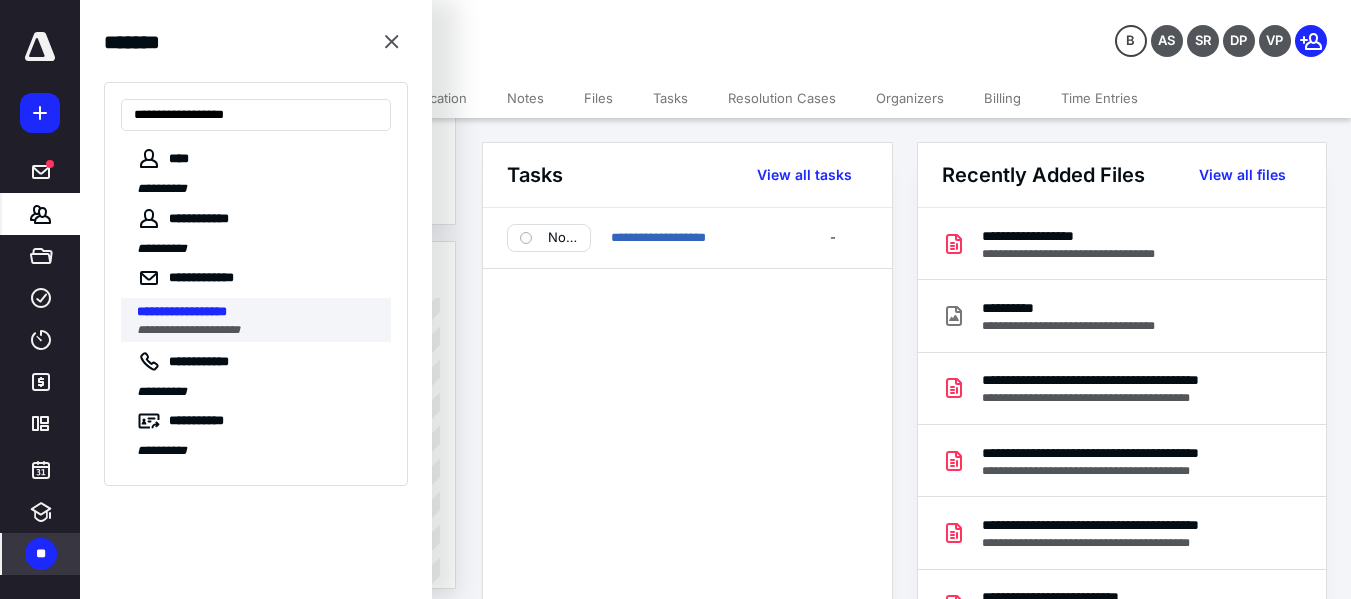 click on "**********" at bounding box center (182, 311) 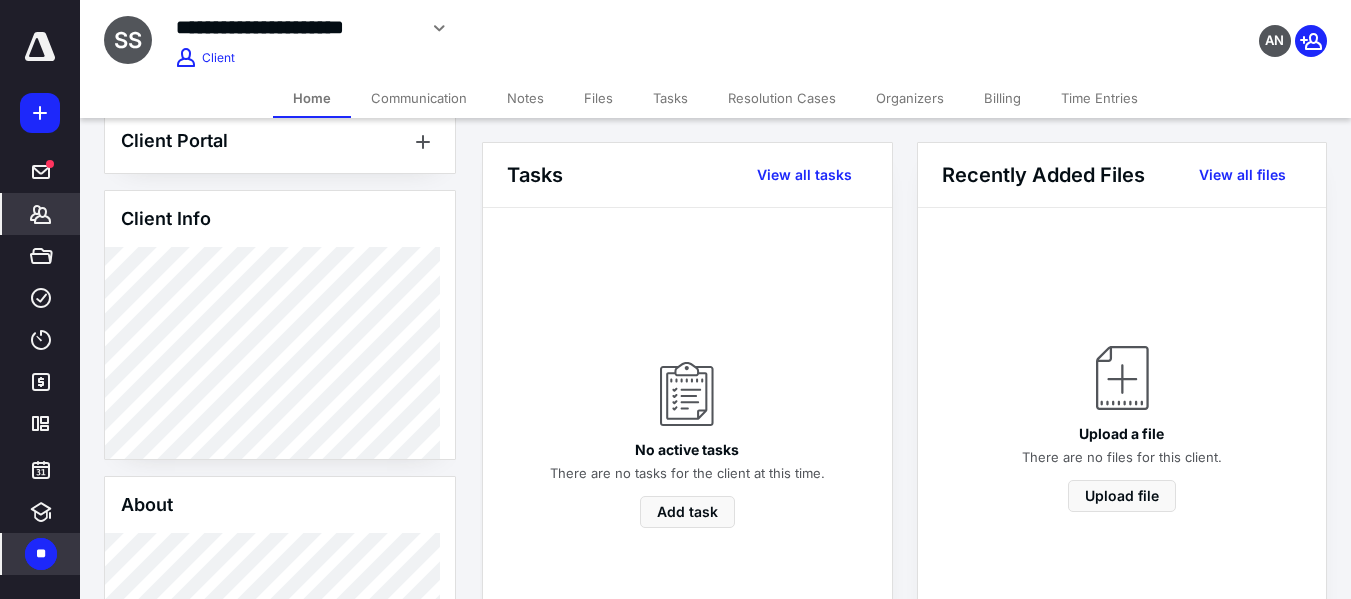 scroll, scrollTop: 35, scrollLeft: 0, axis: vertical 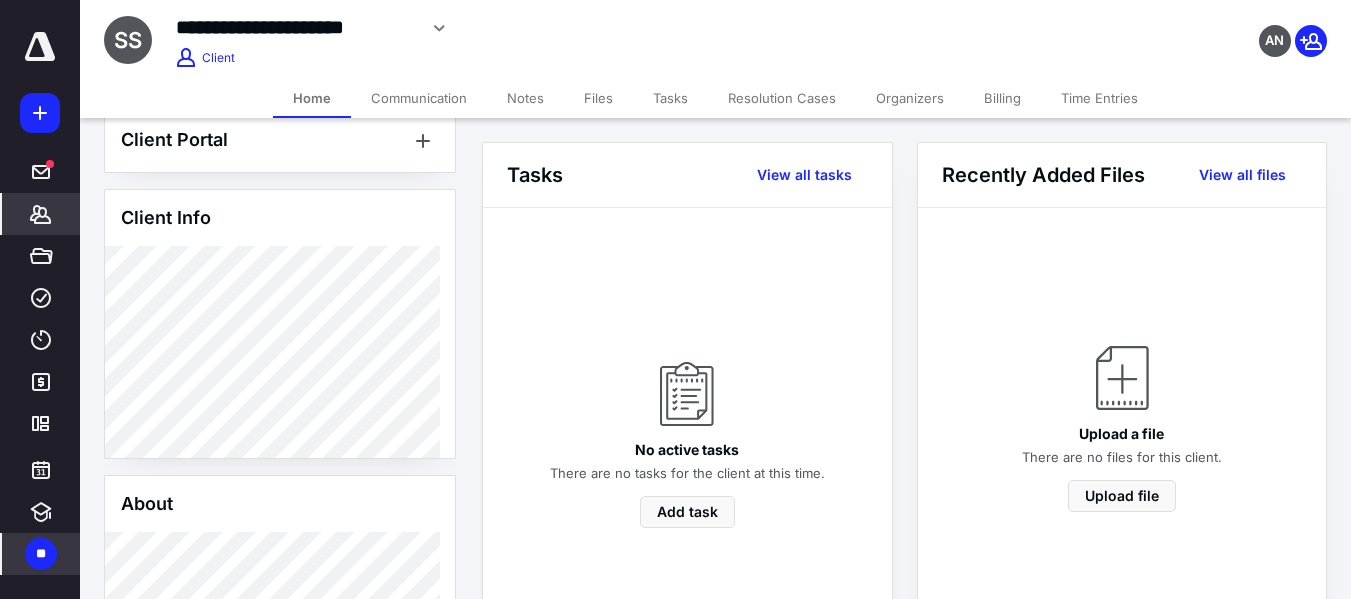 click on "Billing" at bounding box center (1002, 98) 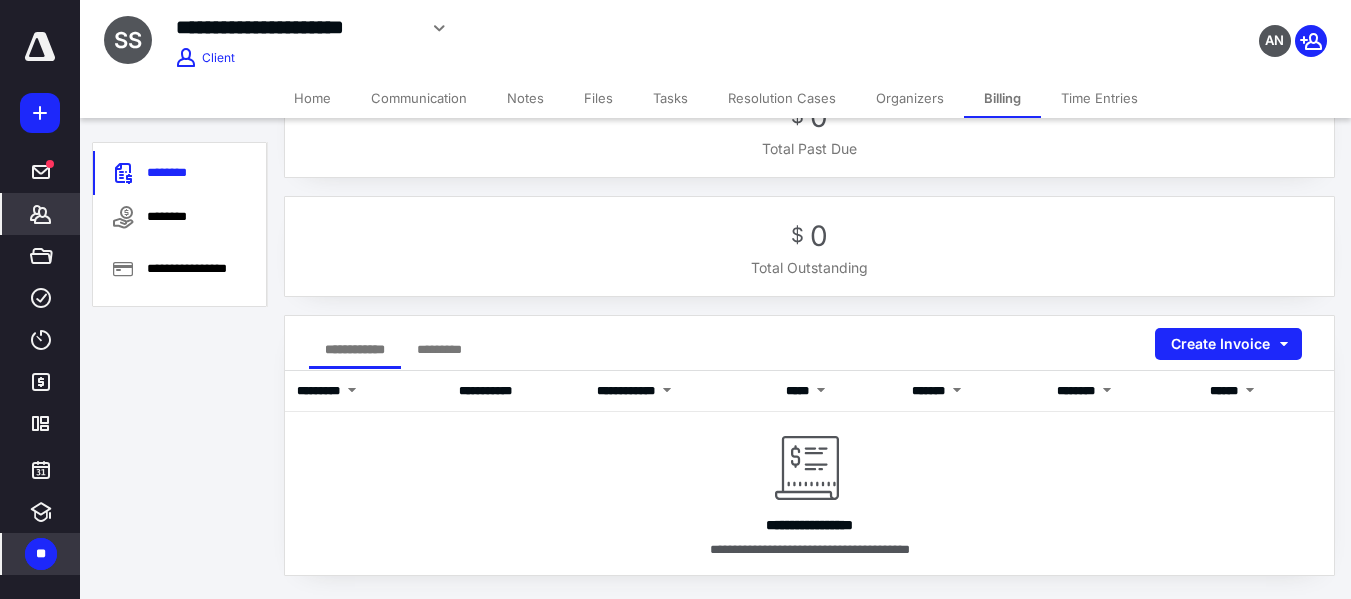 scroll, scrollTop: 0, scrollLeft: 0, axis: both 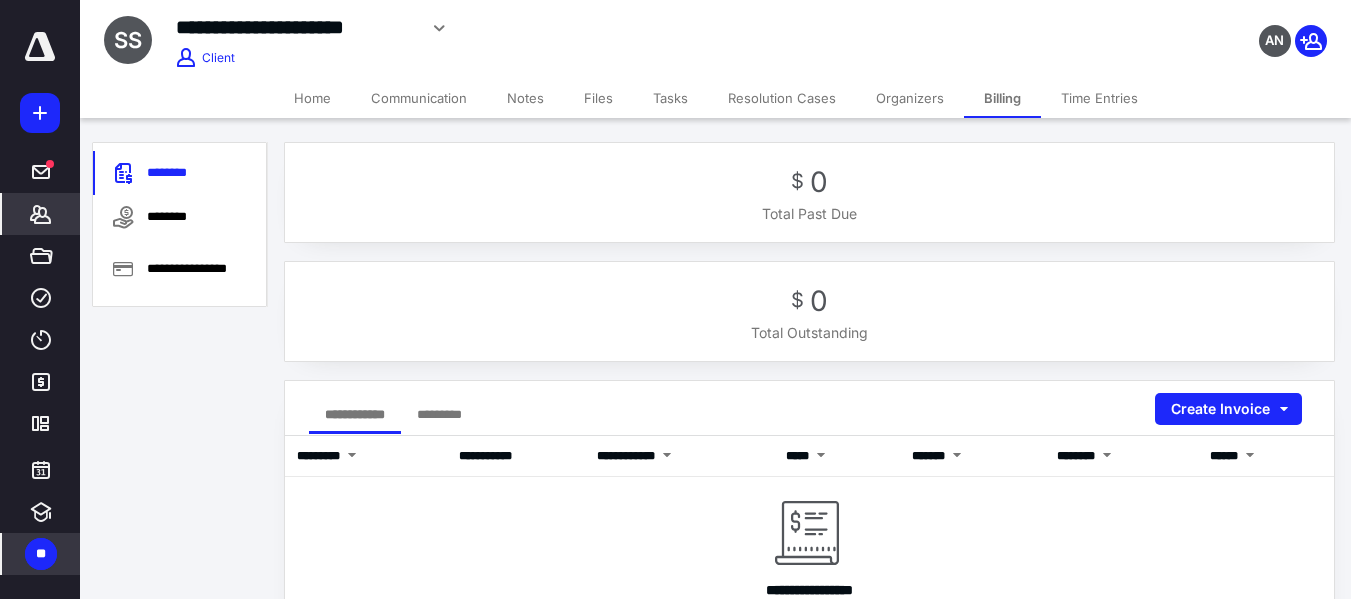 click on "Home" at bounding box center (312, 98) 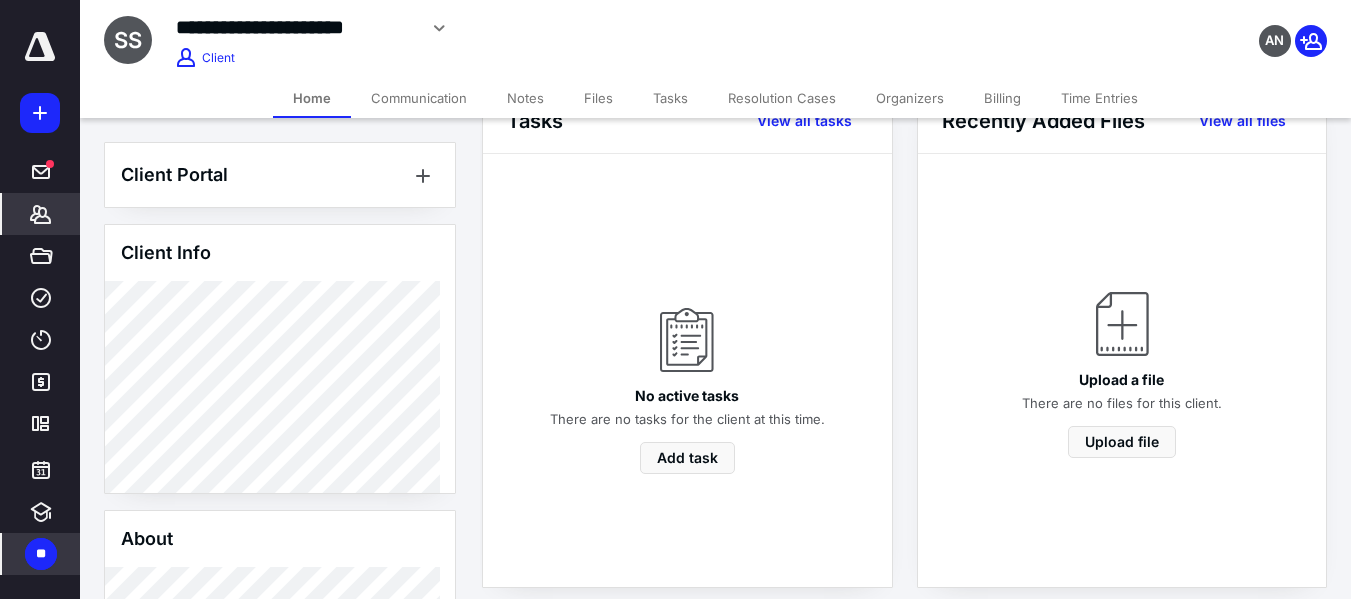 scroll, scrollTop: 0, scrollLeft: 0, axis: both 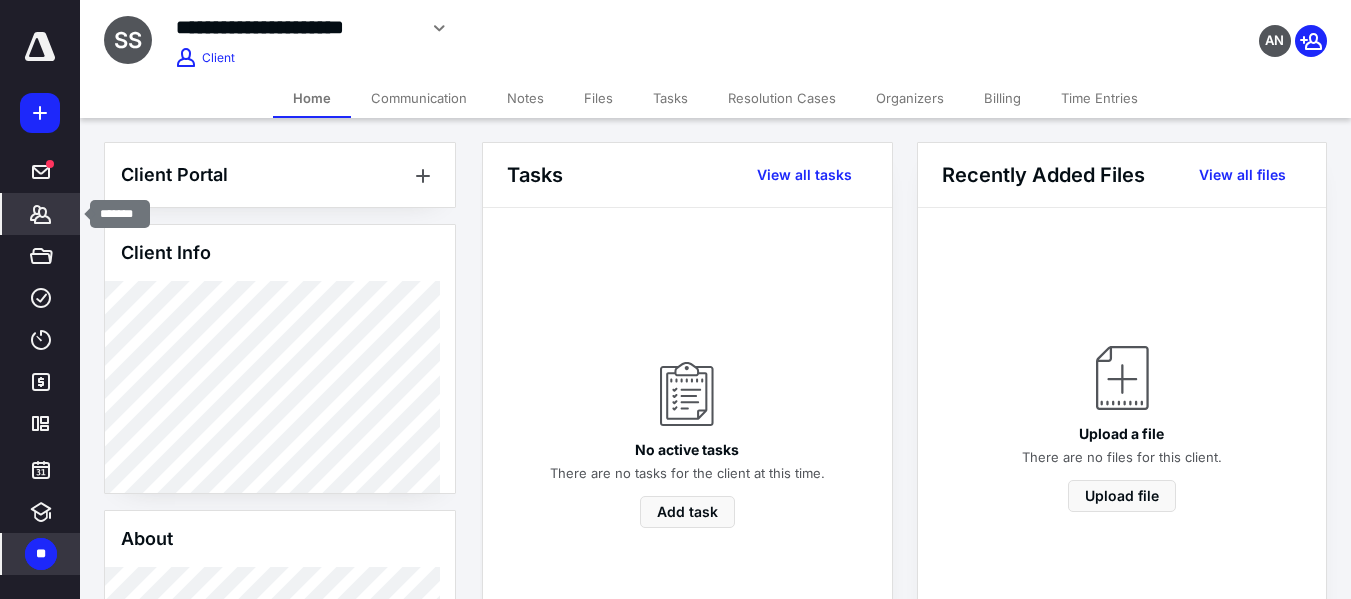 click on "*******" at bounding box center (41, 214) 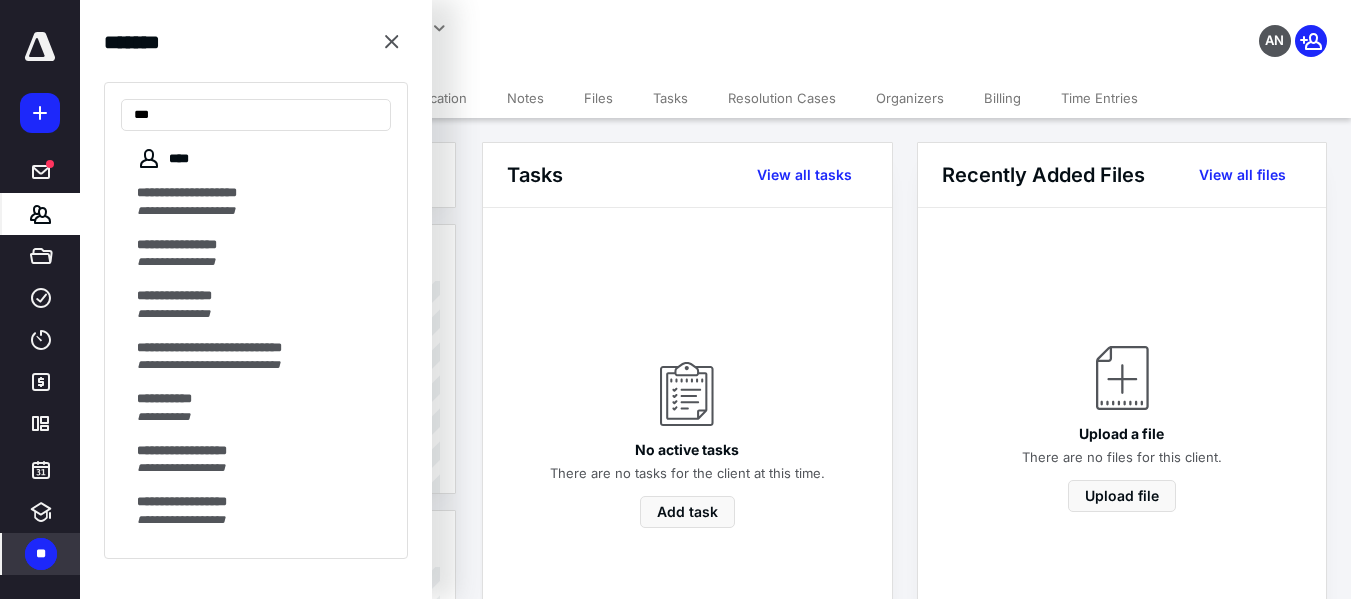 type on "***" 